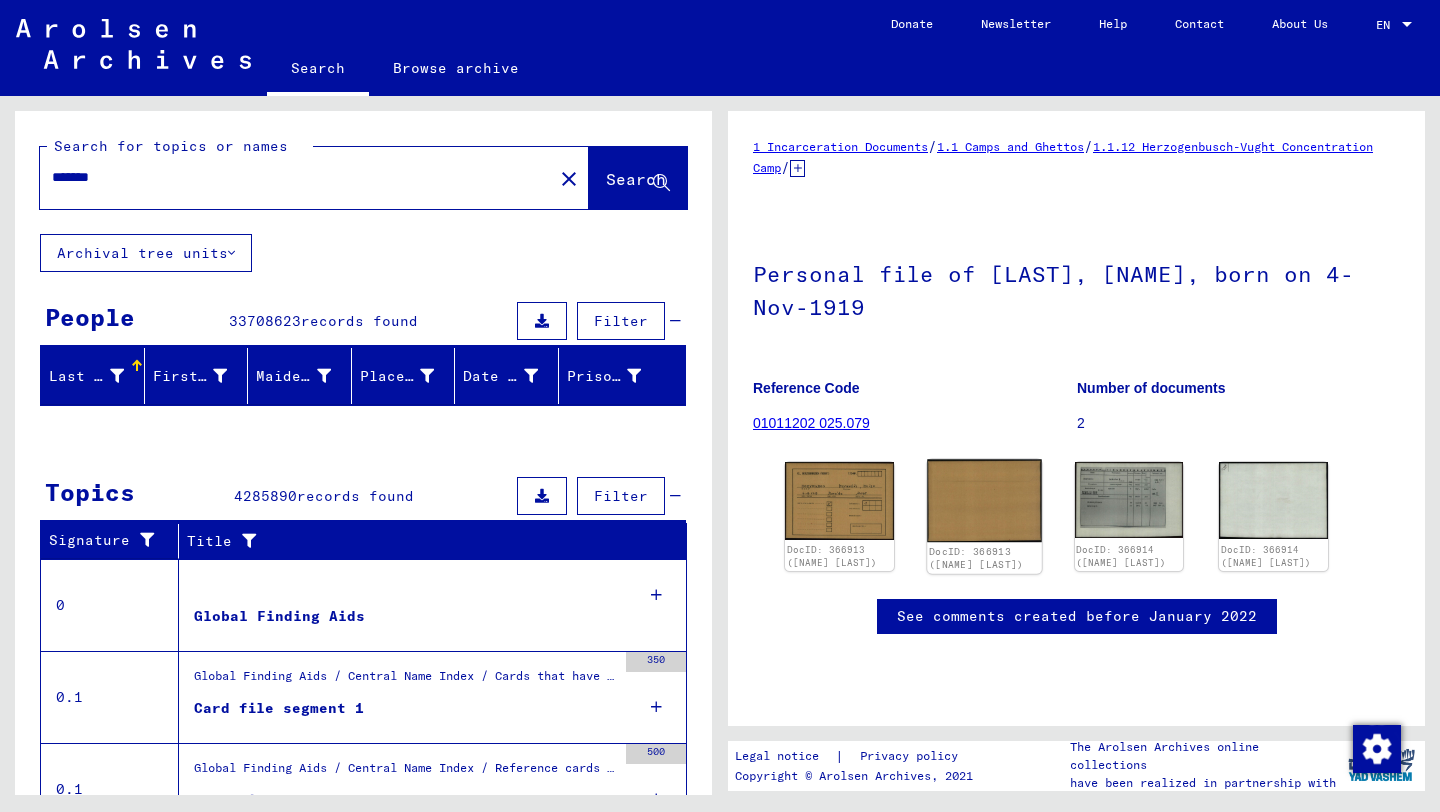 scroll, scrollTop: 0, scrollLeft: 0, axis: both 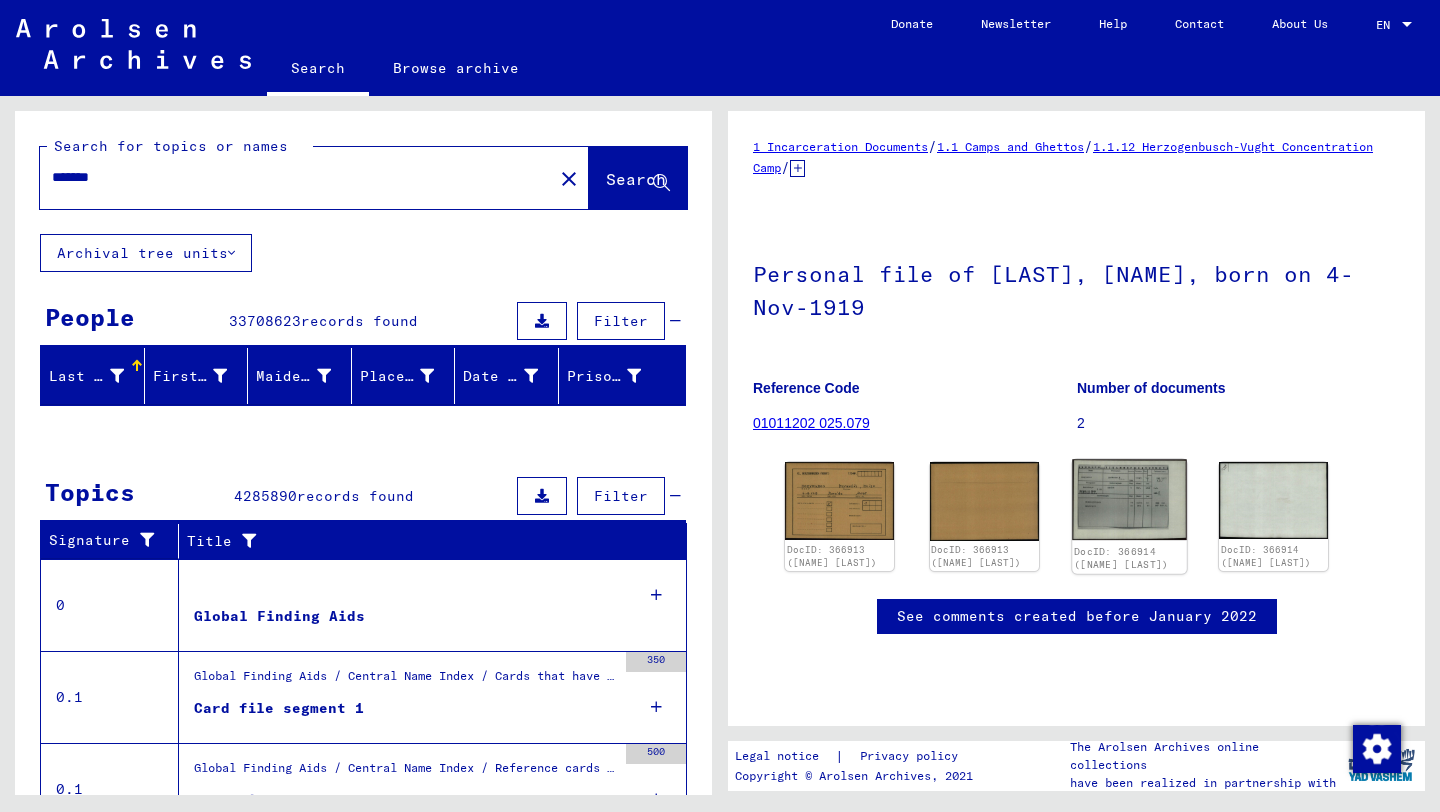 click 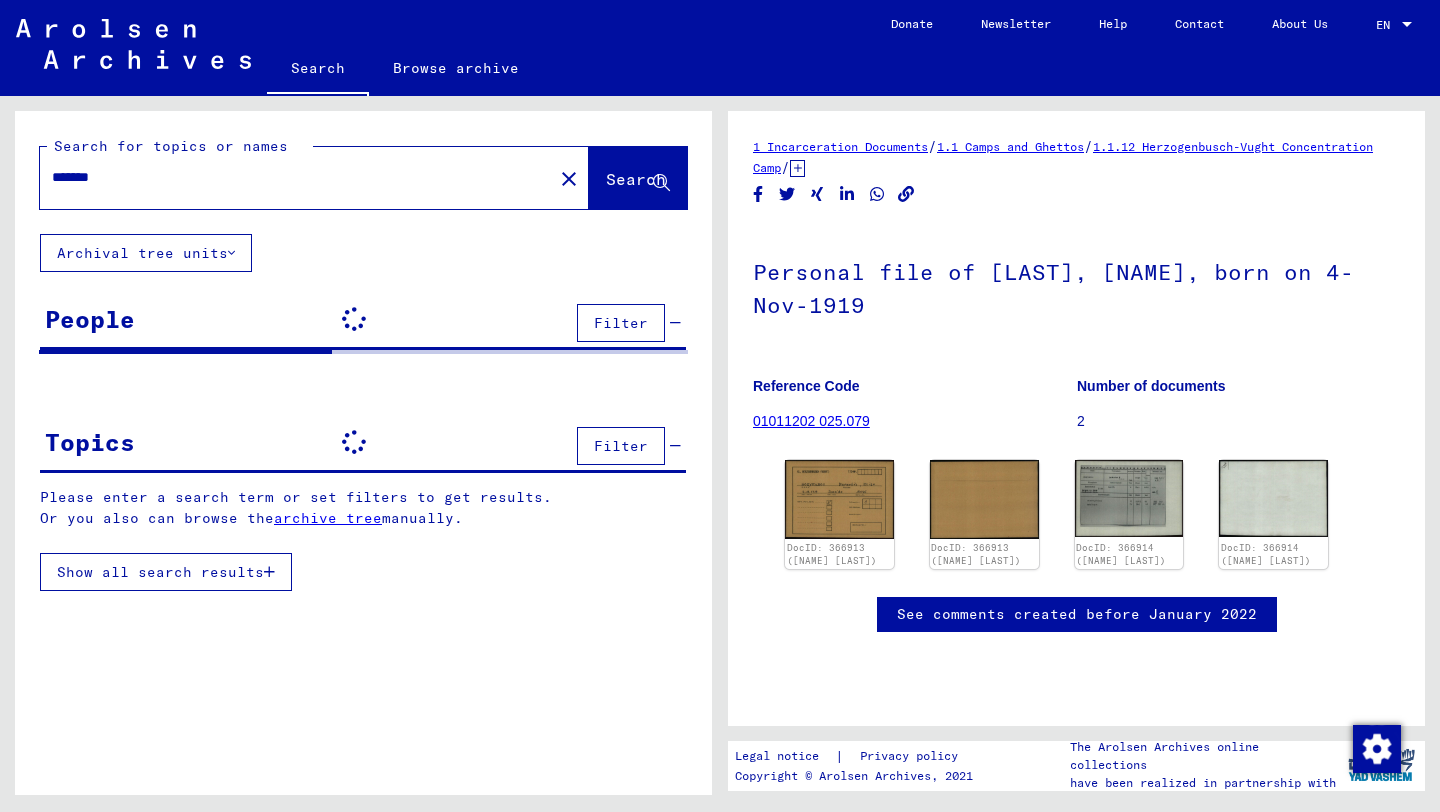 scroll, scrollTop: 0, scrollLeft: 0, axis: both 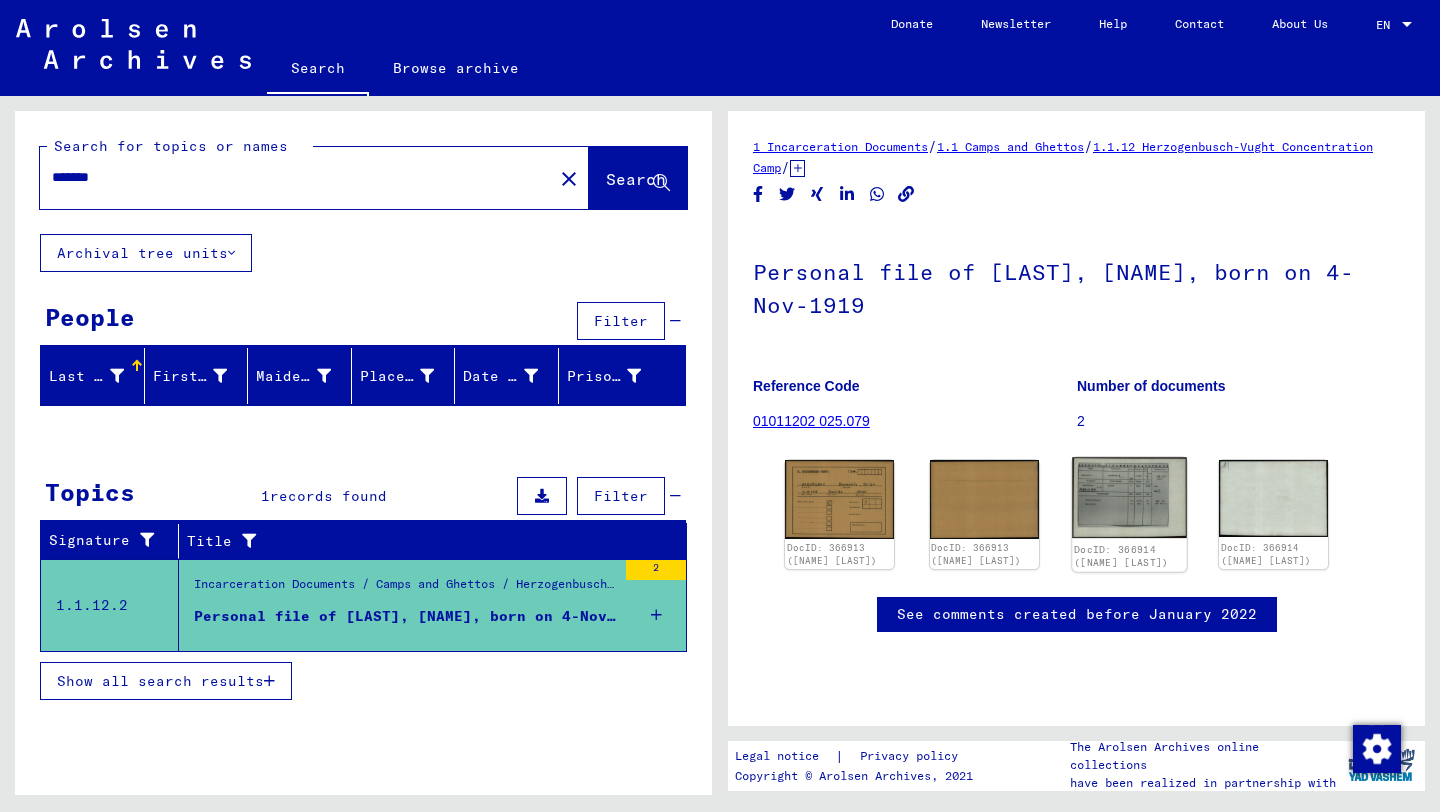 click 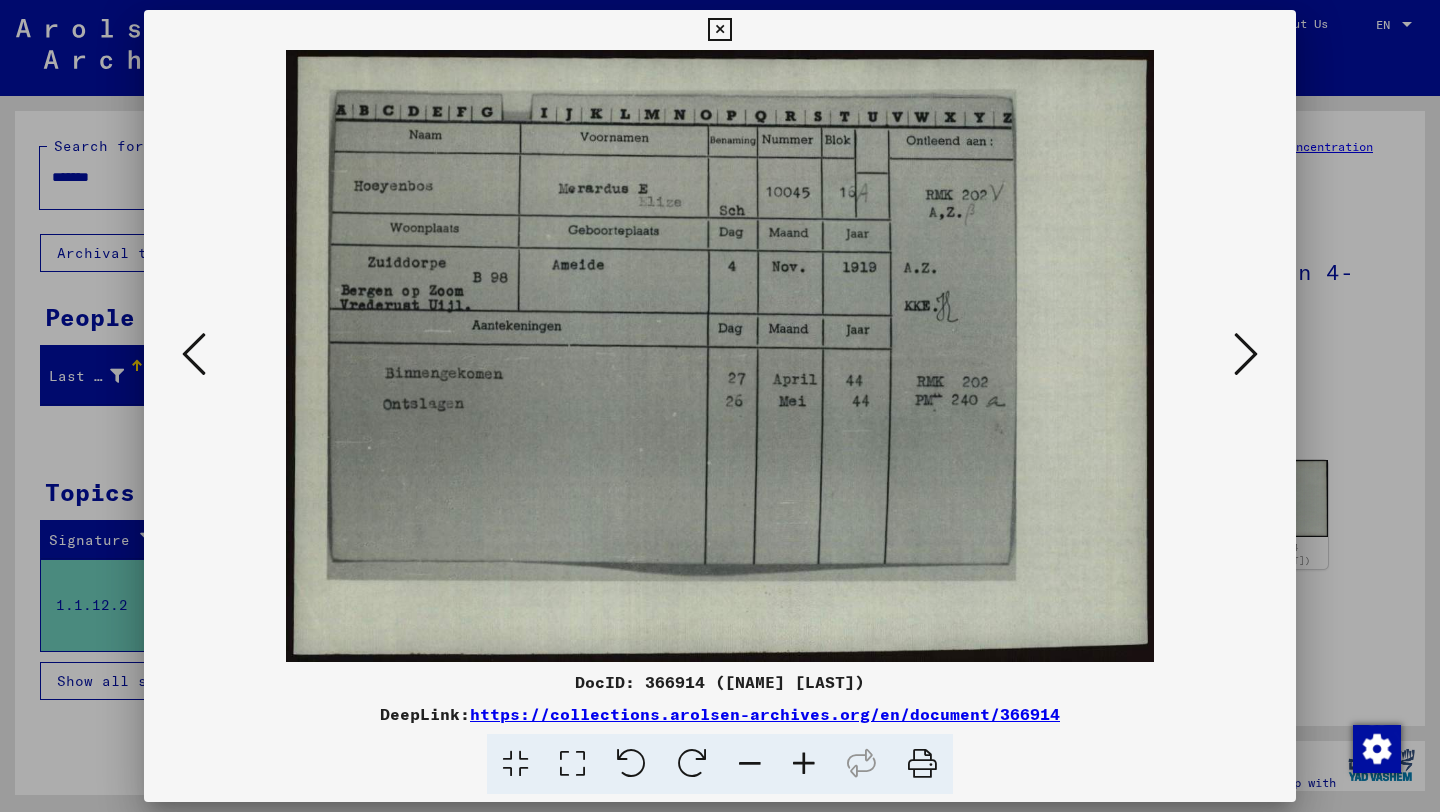 click at bounding box center [1246, 355] 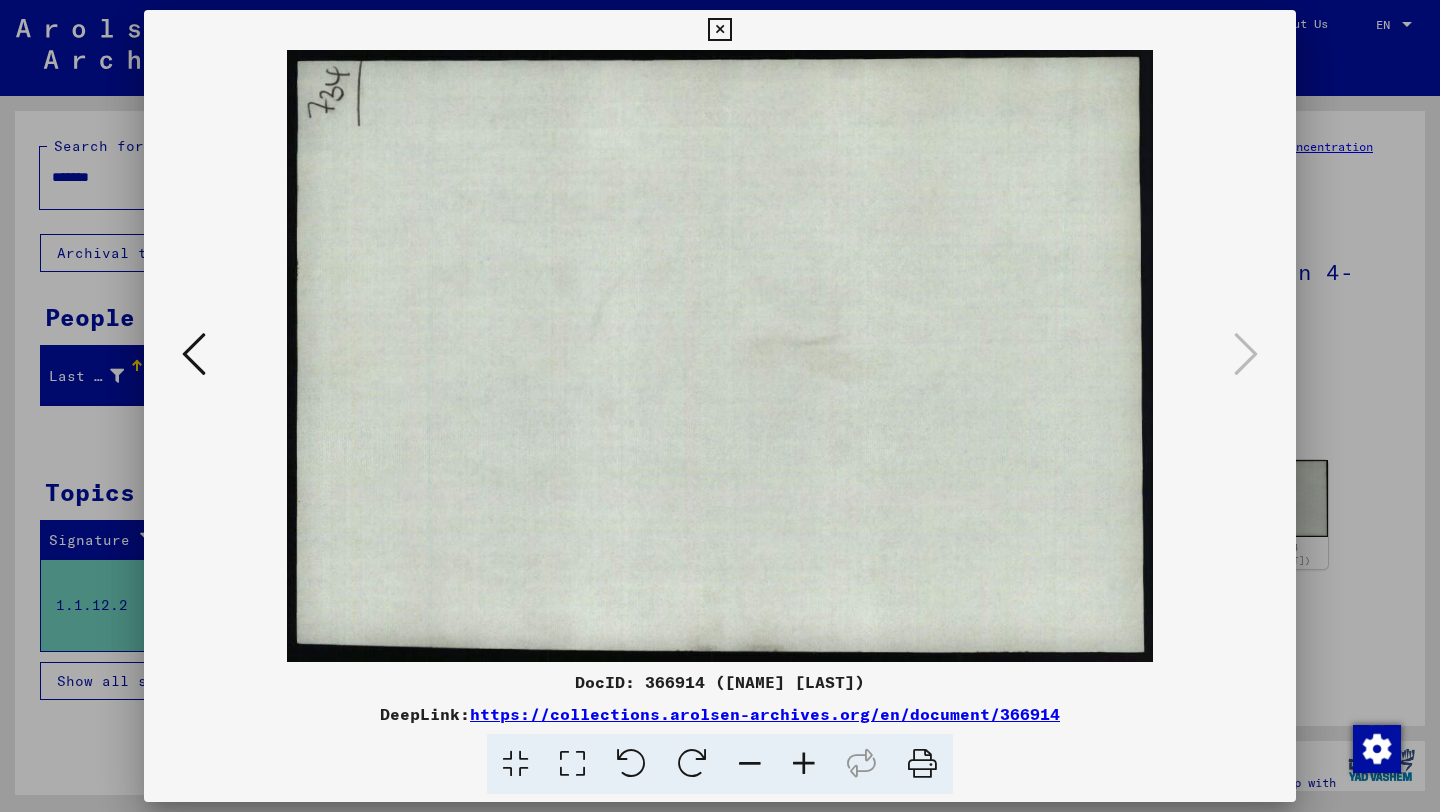 click at bounding box center (194, 354) 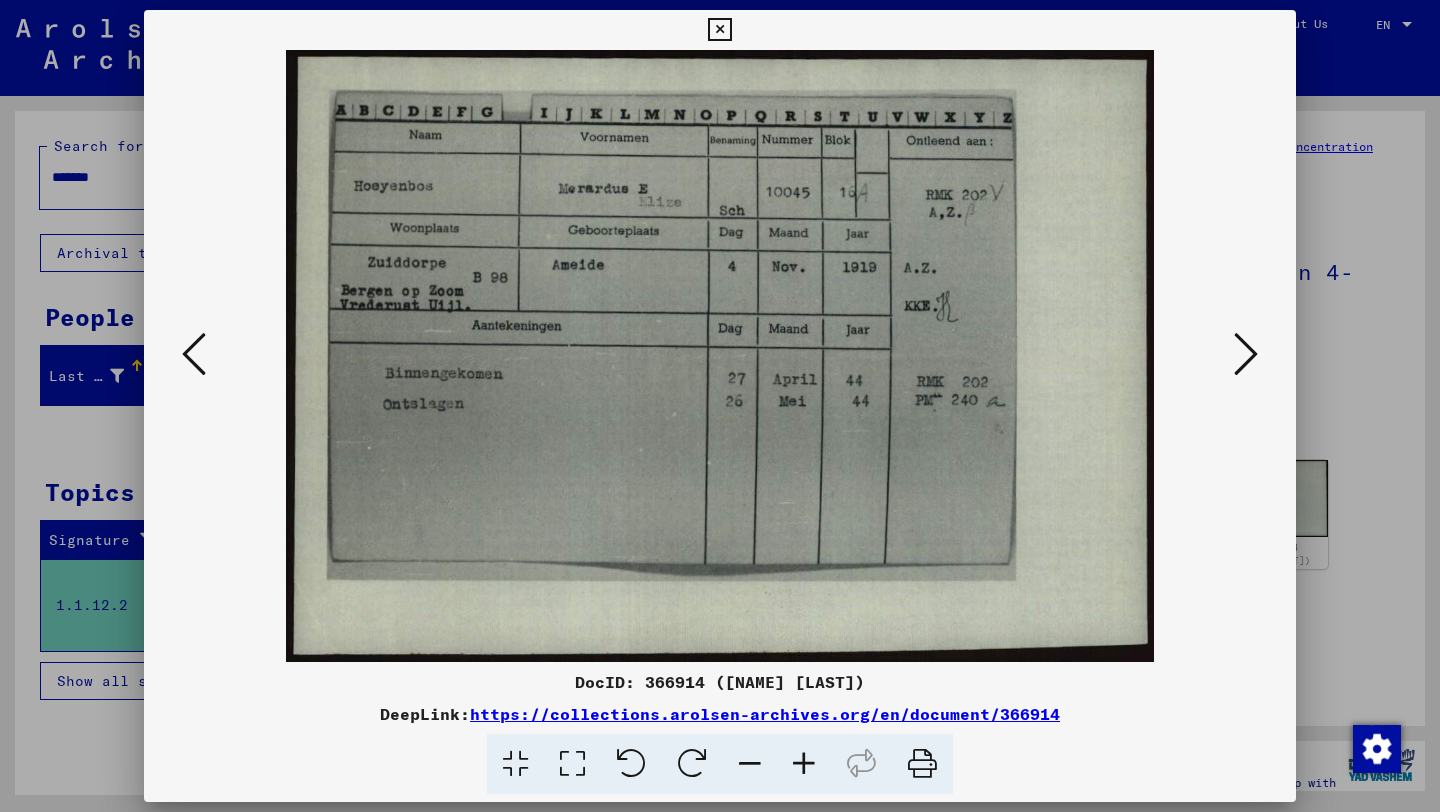 click at bounding box center [719, 30] 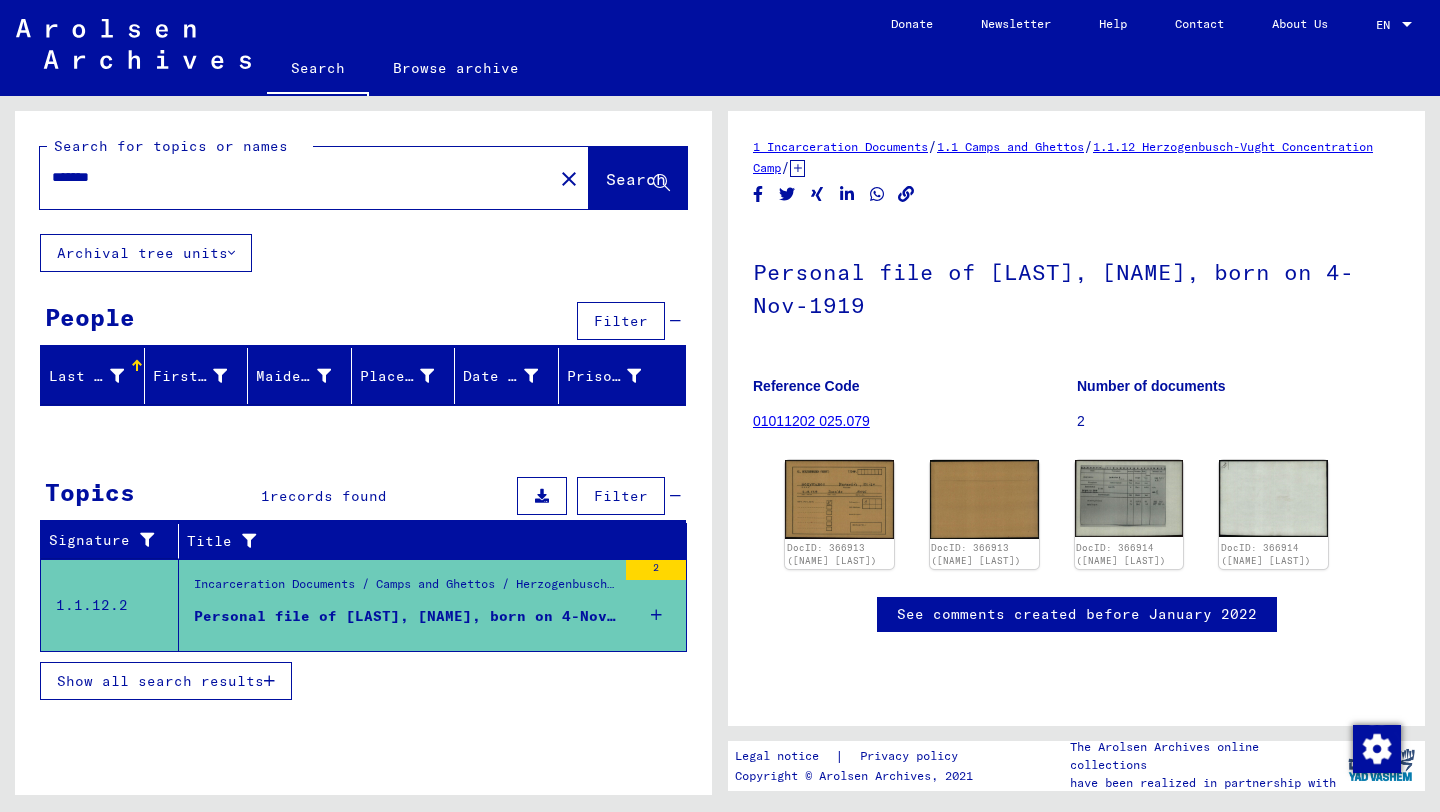 scroll, scrollTop: 0, scrollLeft: 0, axis: both 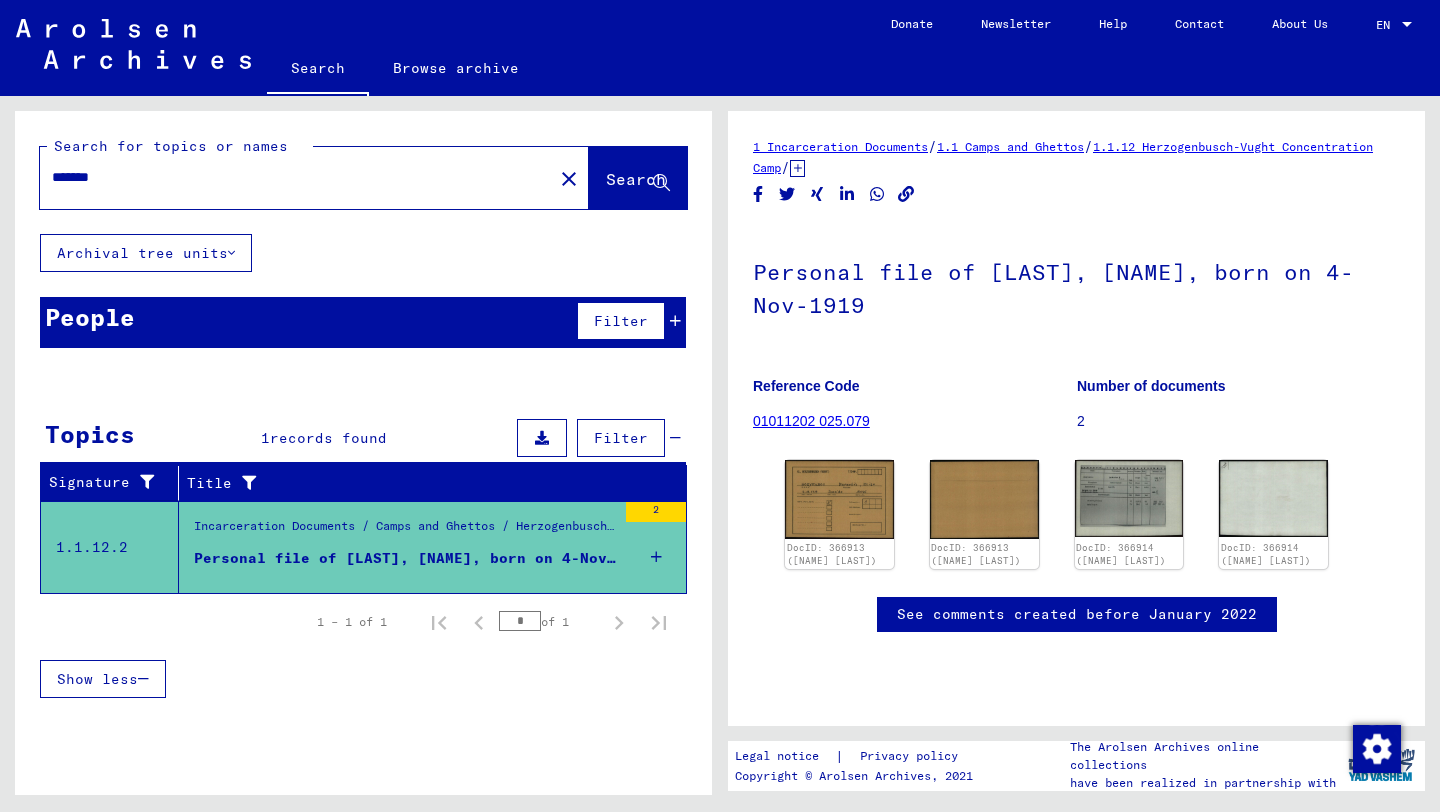 click at bounding box center [143, 679] 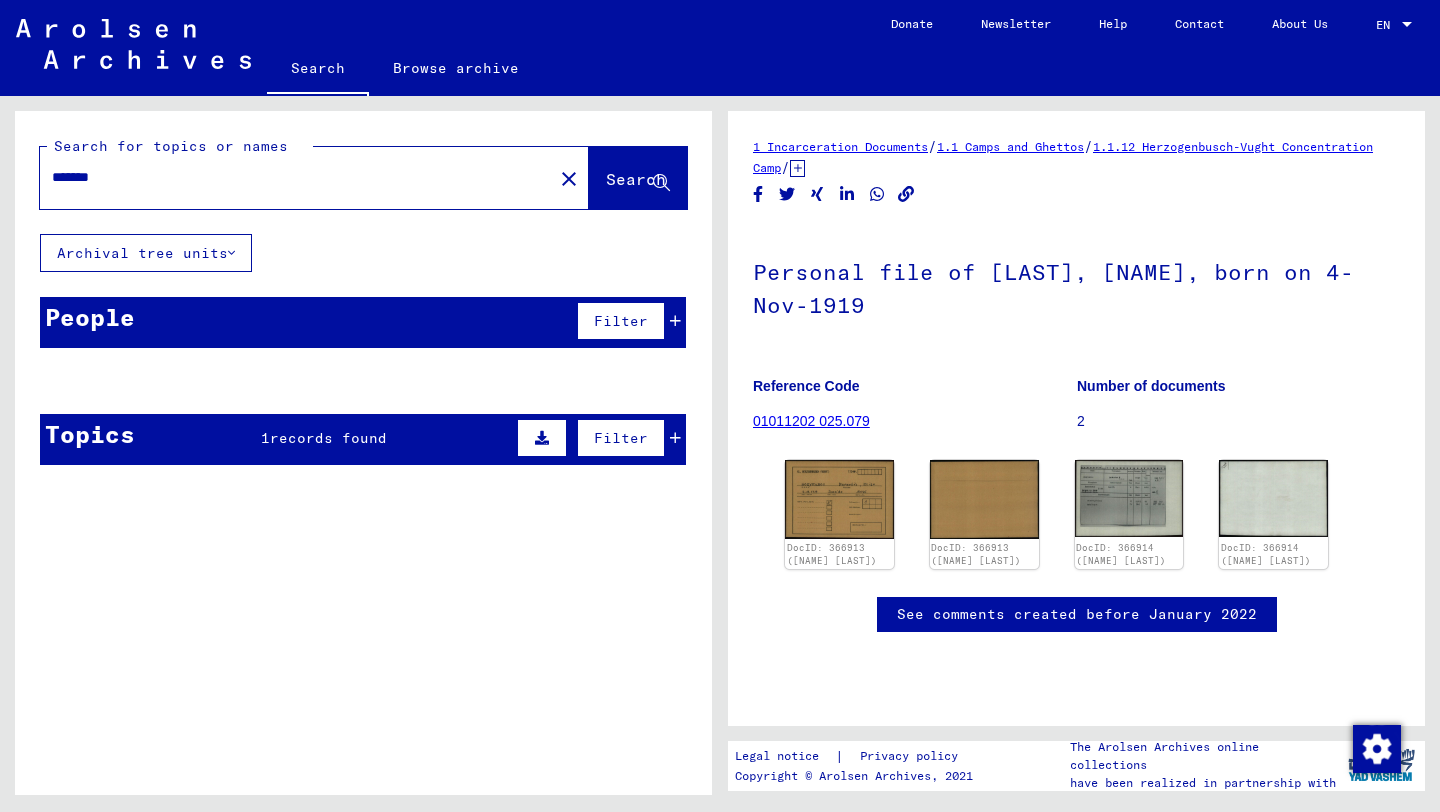 scroll, scrollTop: 0, scrollLeft: 0, axis: both 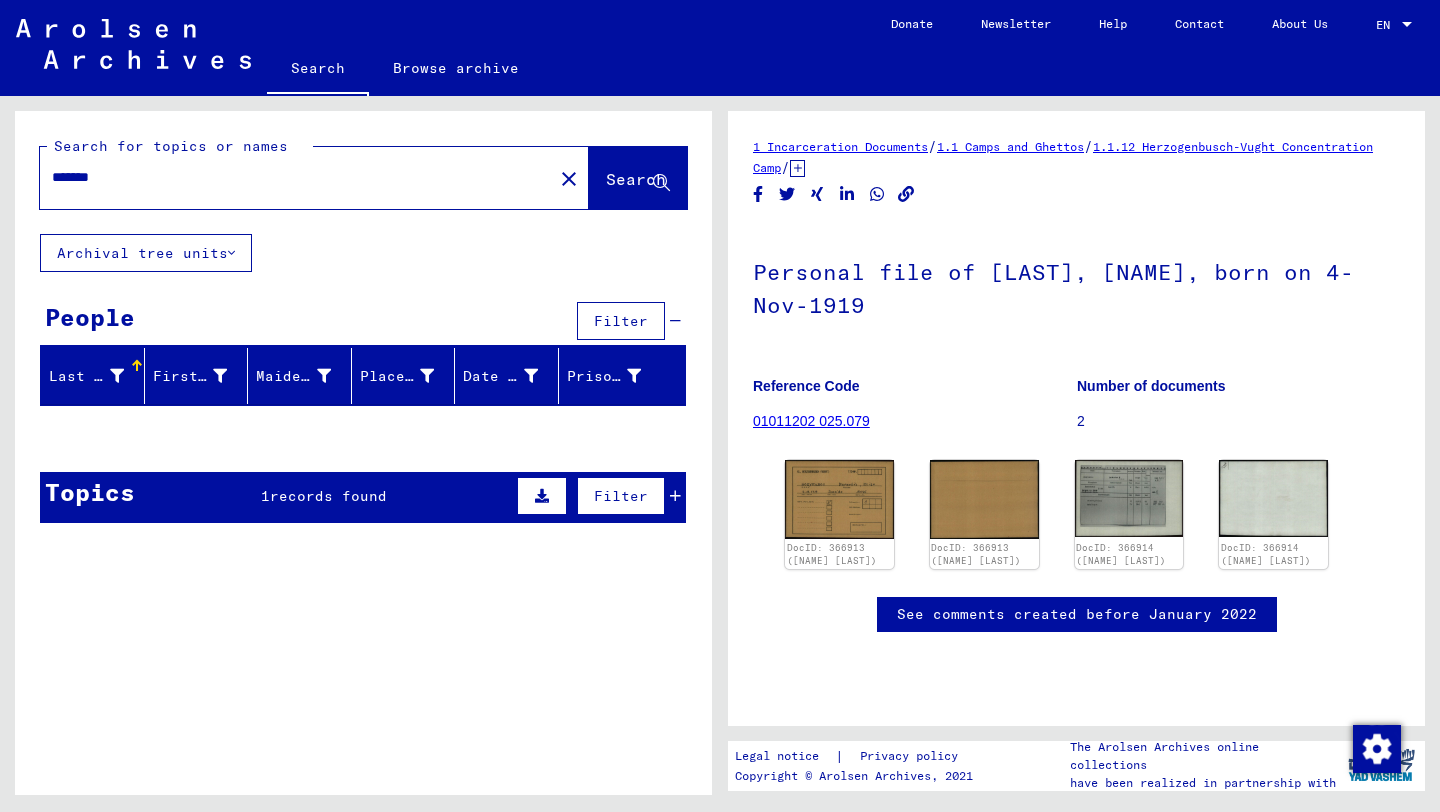 click on "People  Filter" at bounding box center (363, 322) 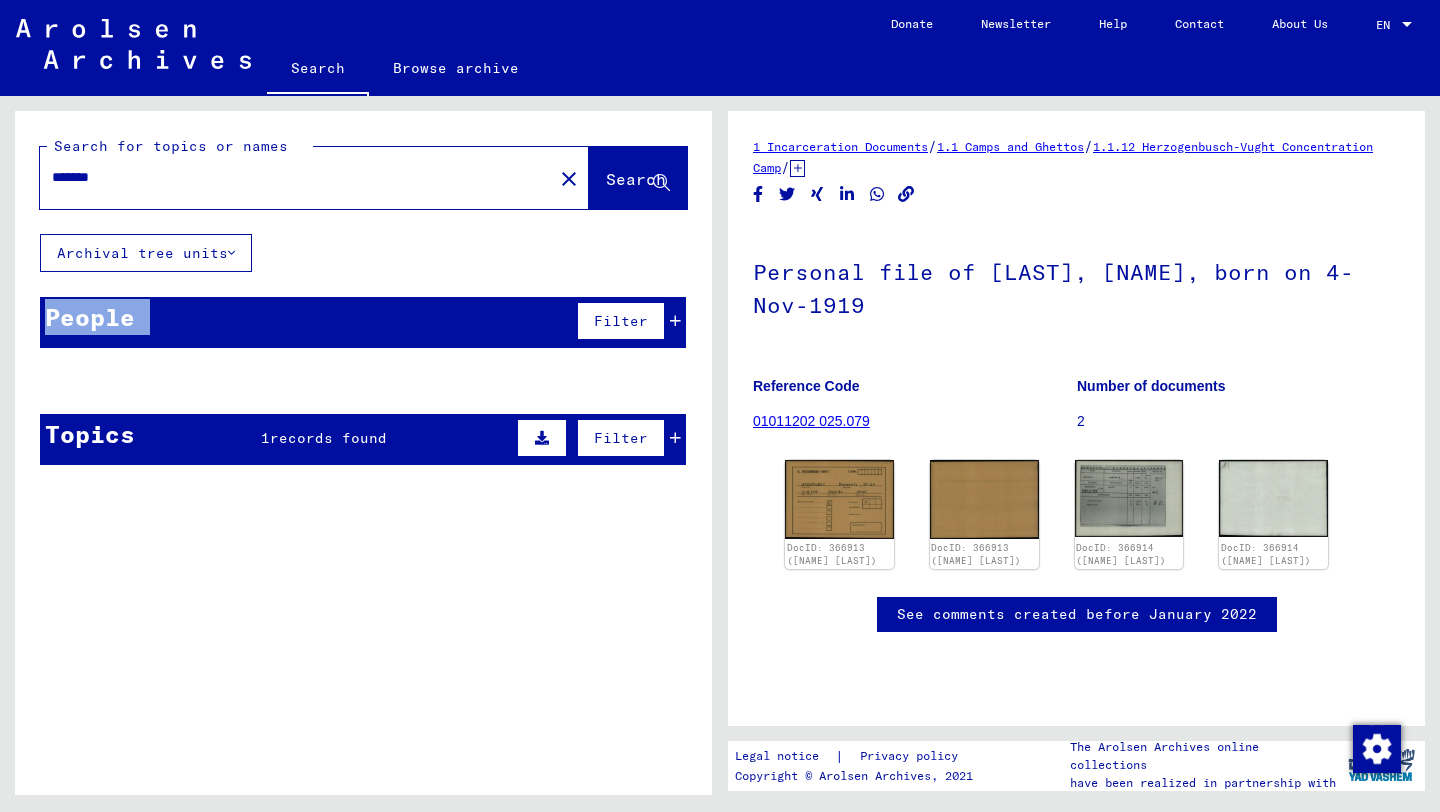 click on "People  Filter" at bounding box center [363, 322] 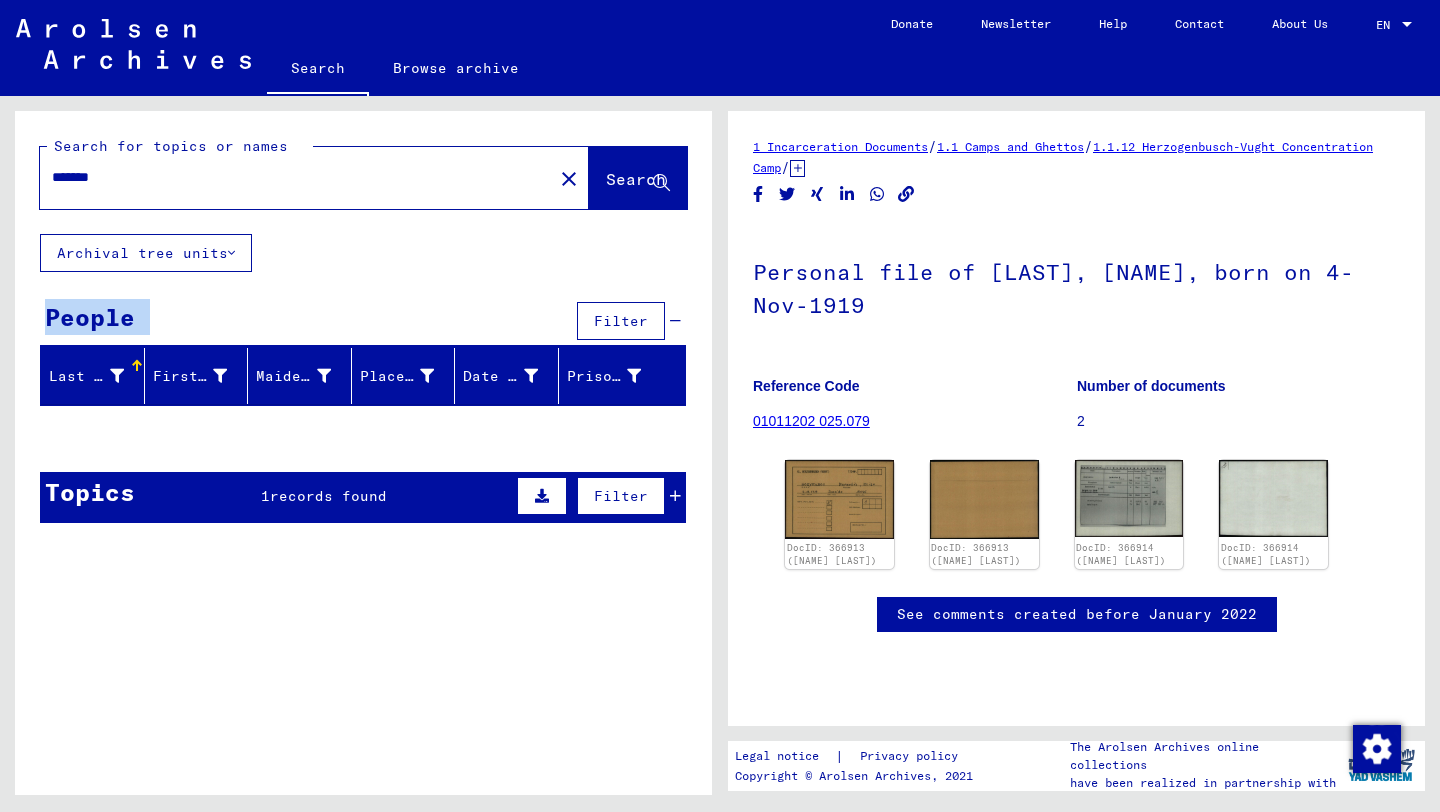 click on "People  Filter" at bounding box center [363, 322] 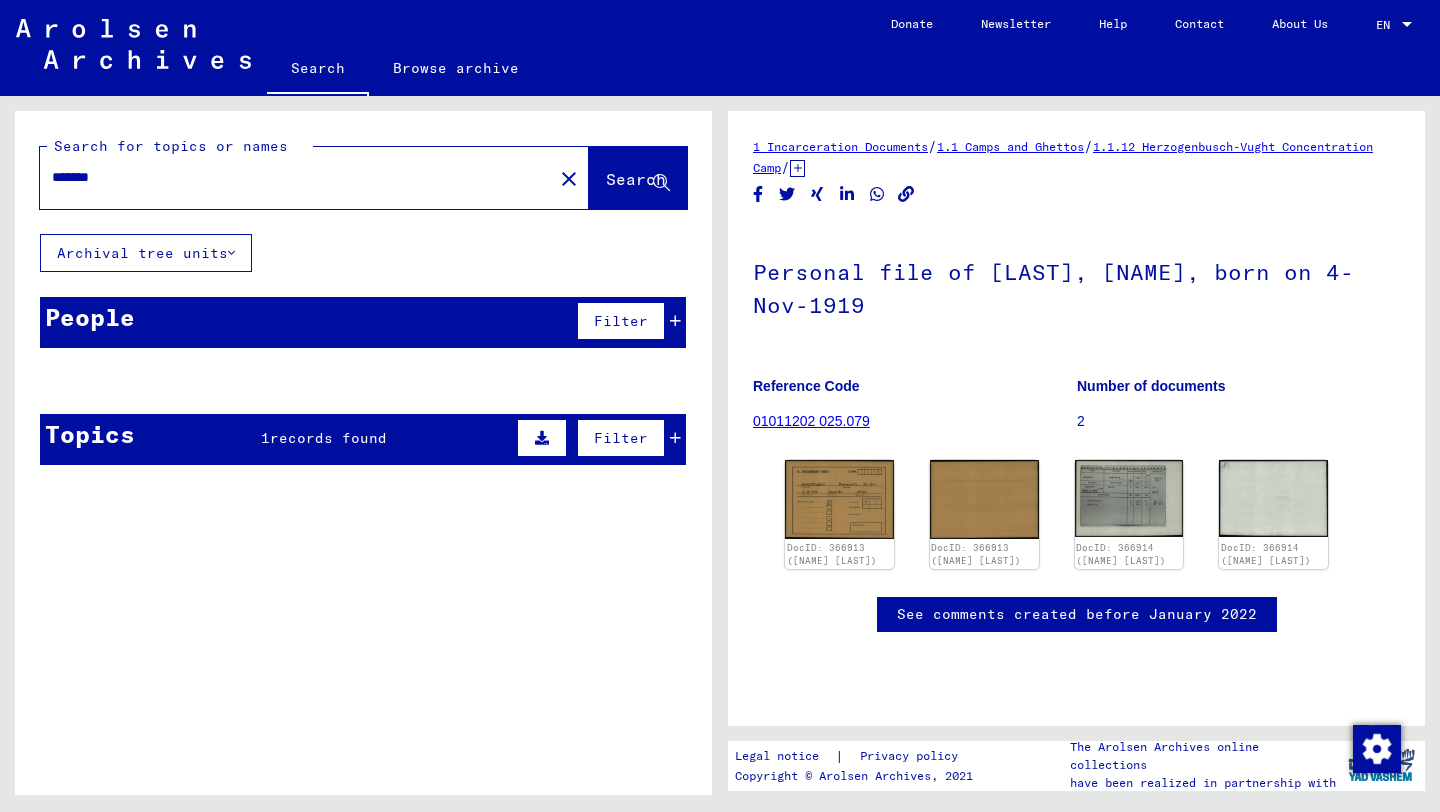 click on "*******" at bounding box center [296, 177] 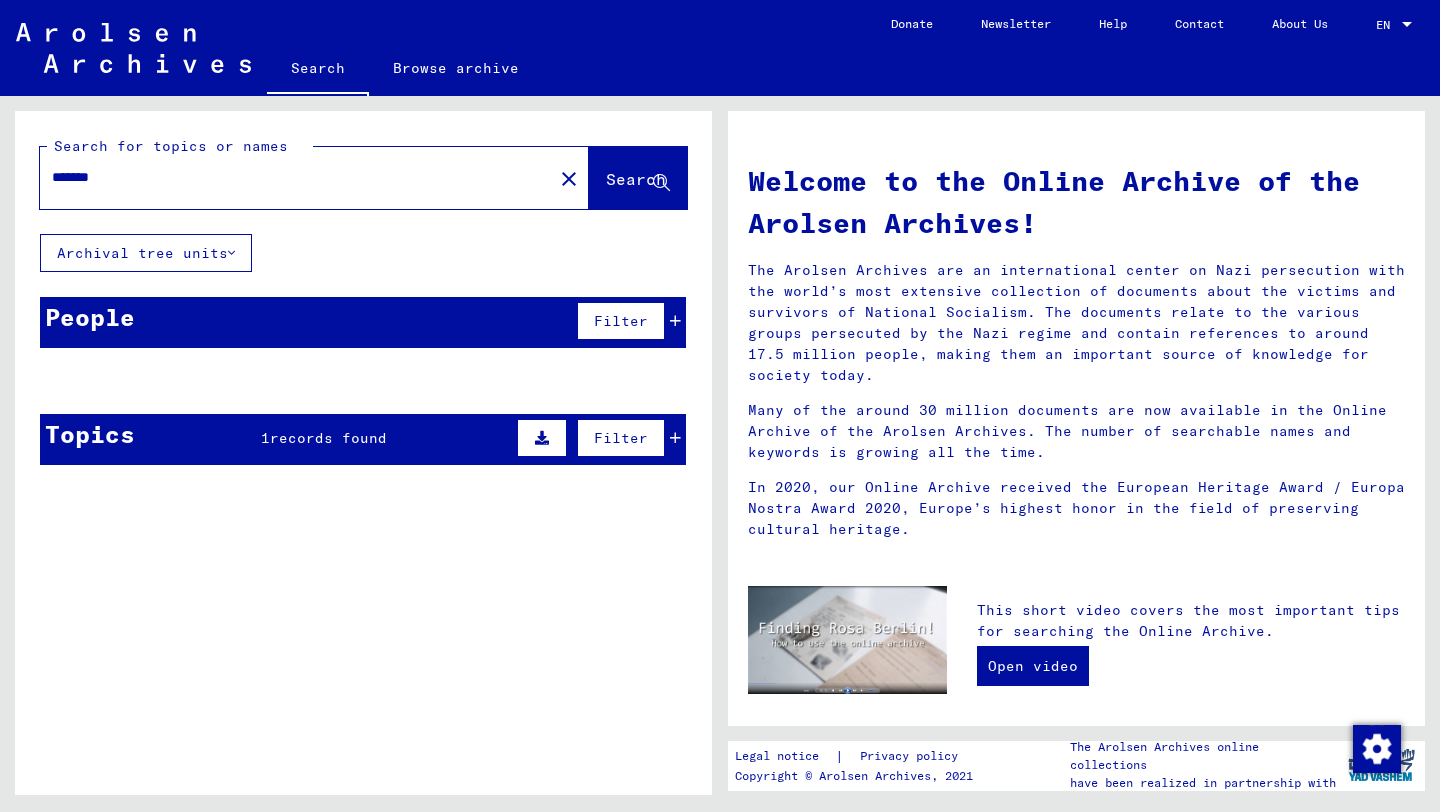 click on "*******" at bounding box center [290, 177] 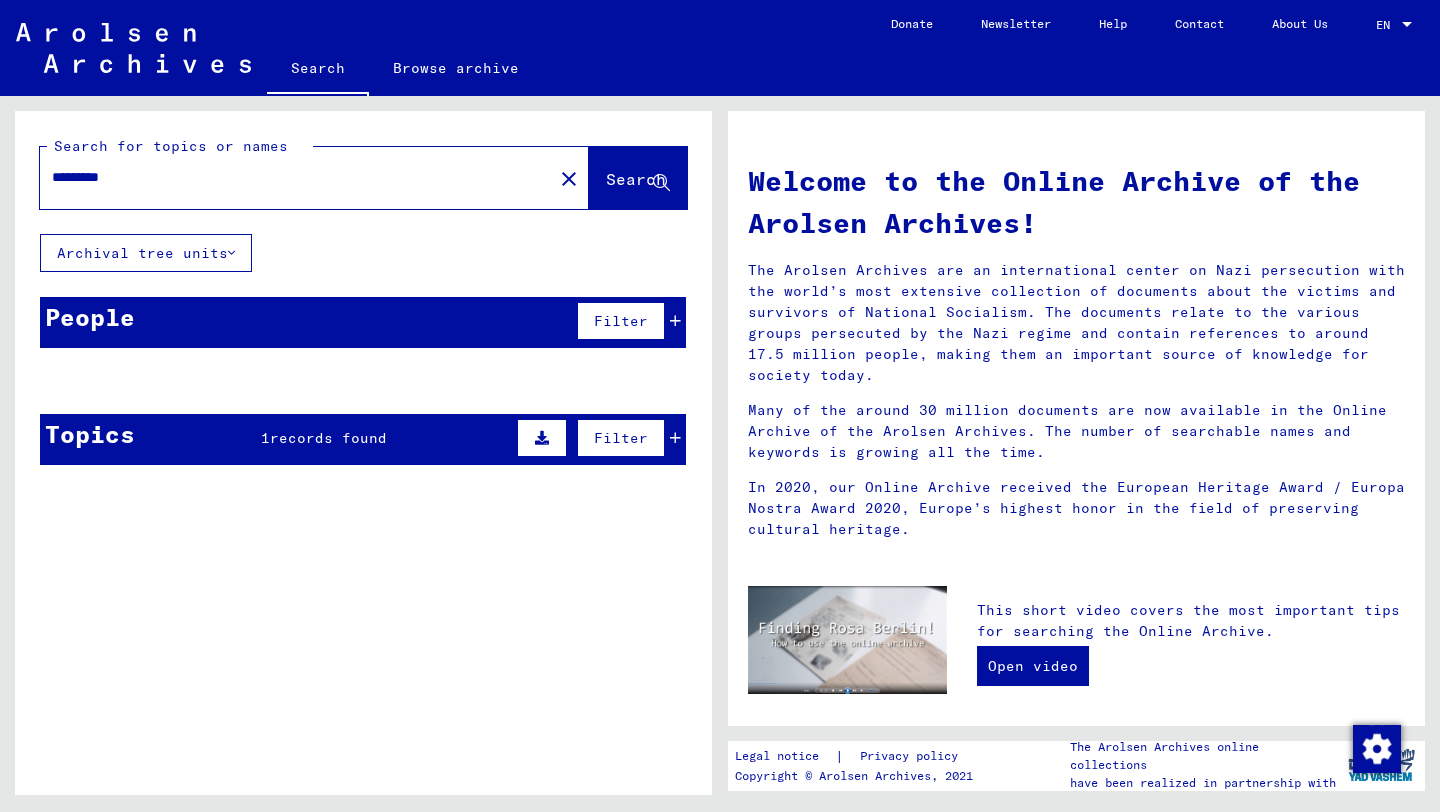 type on "*********" 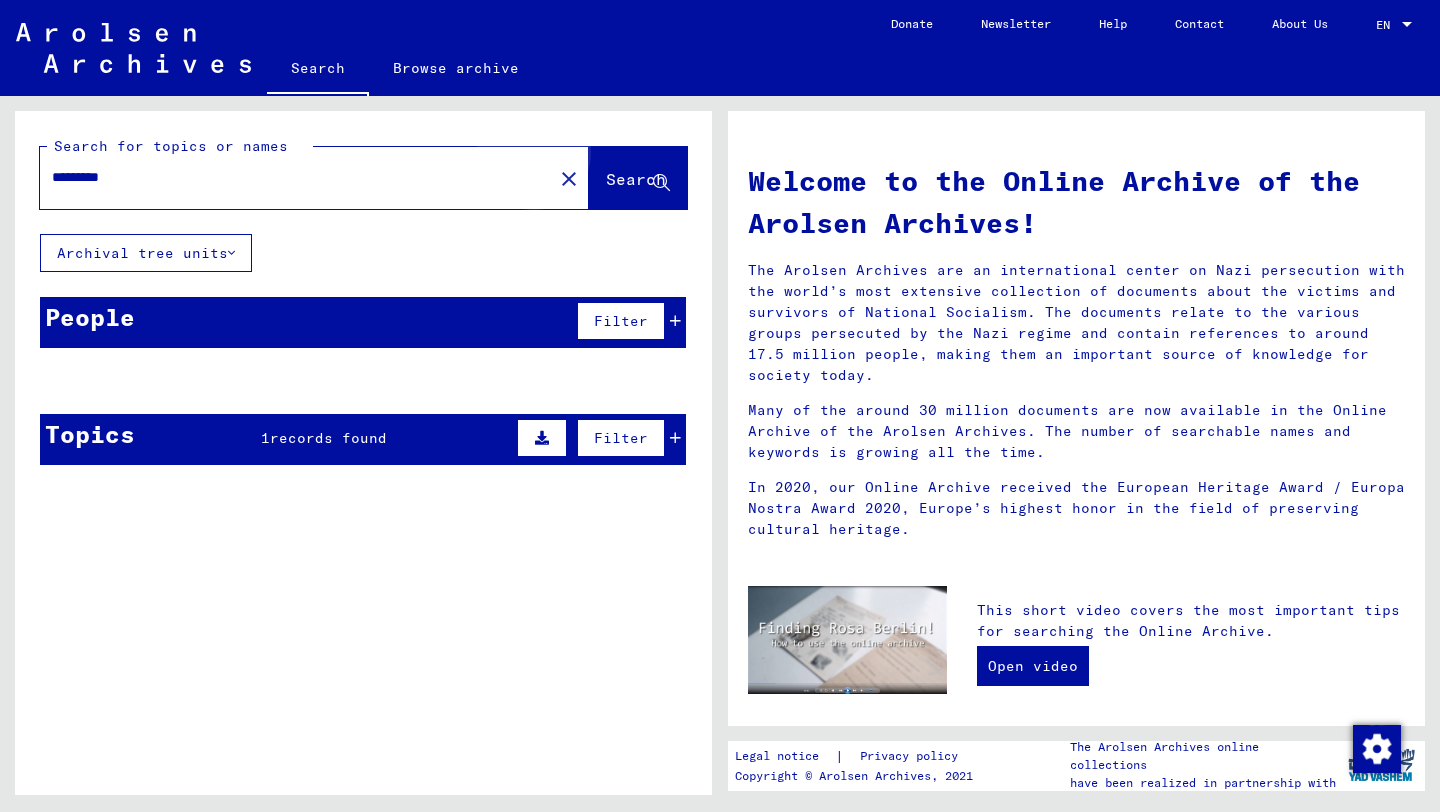 click on "Search" 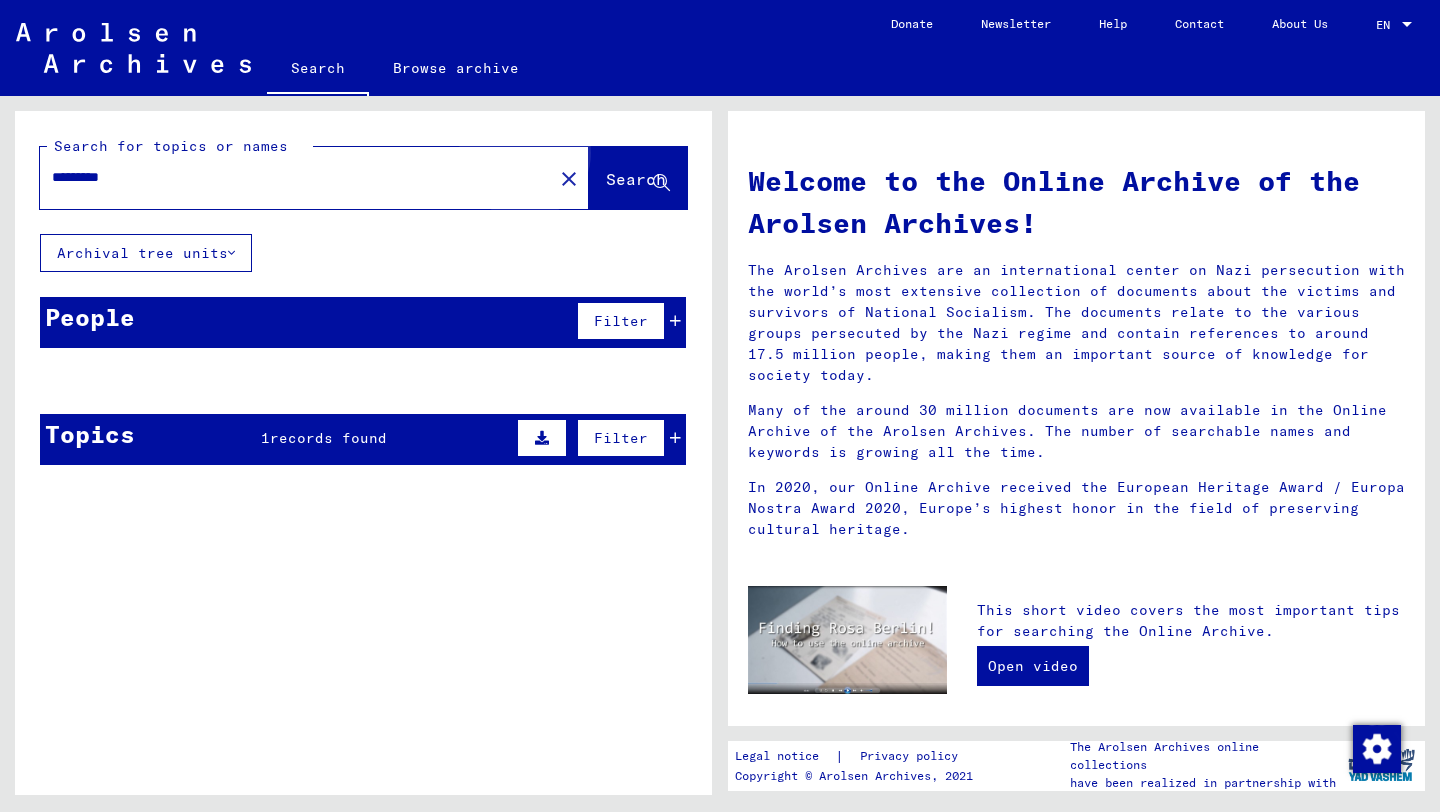 click on "Search" 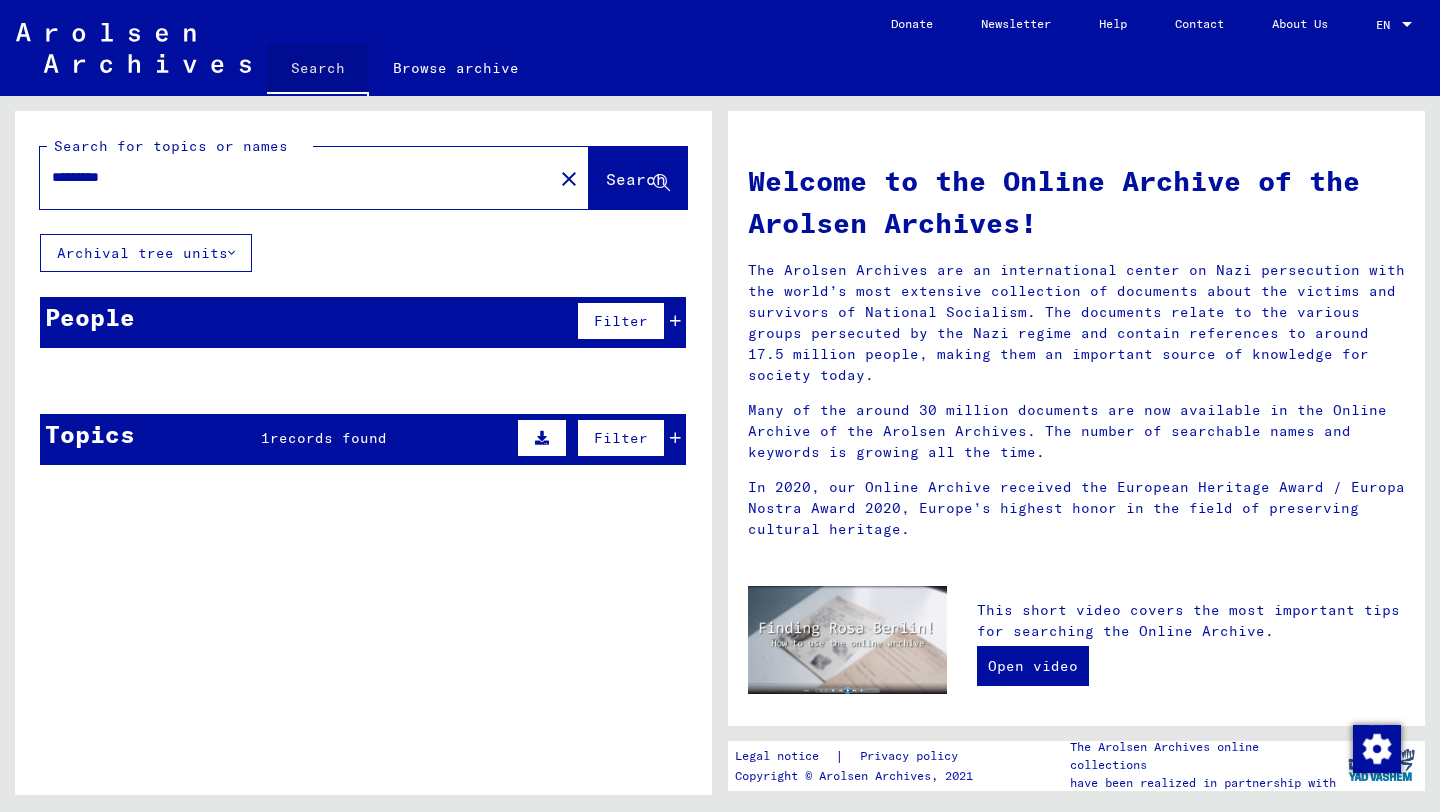 click on "Search" 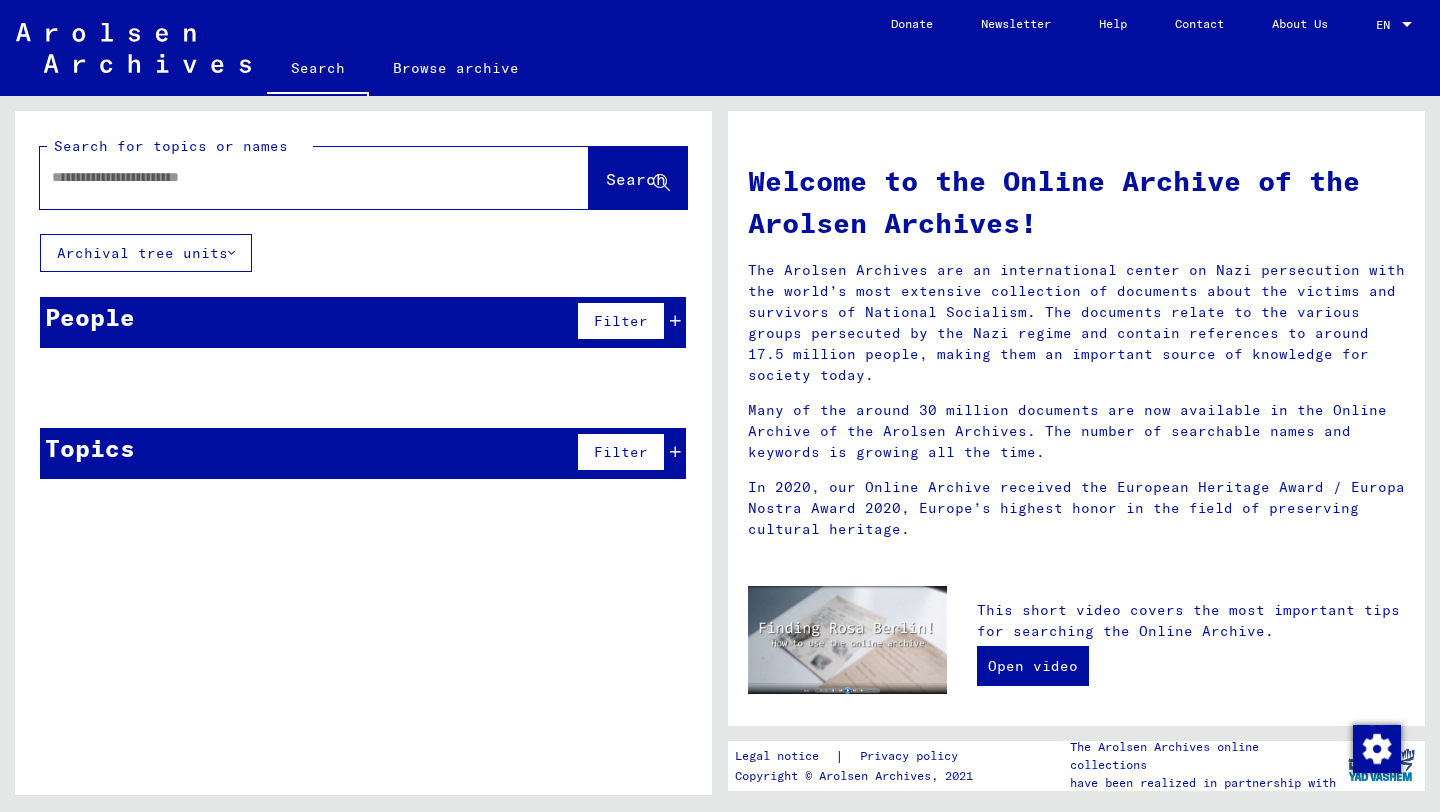 click at bounding box center (290, 177) 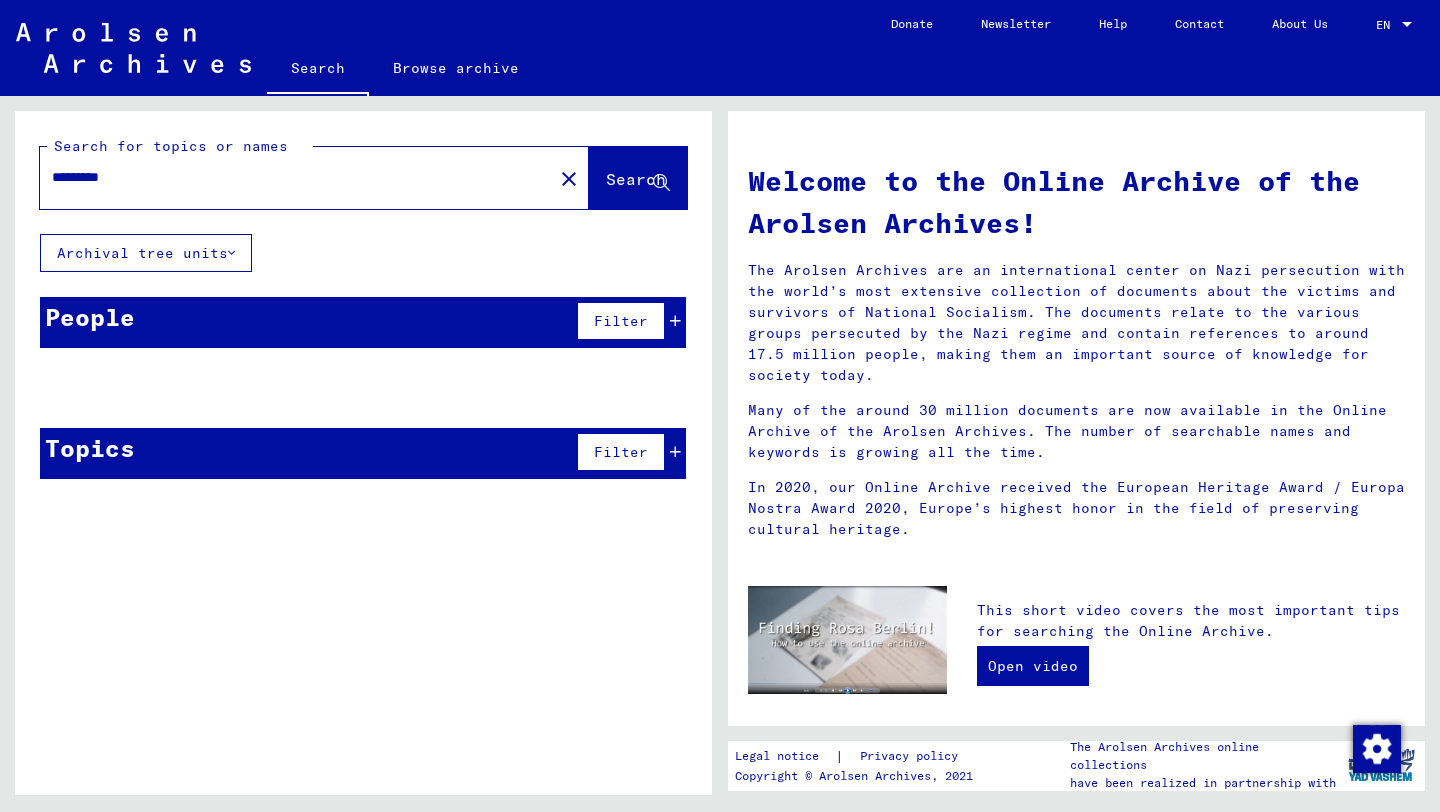 type on "*********" 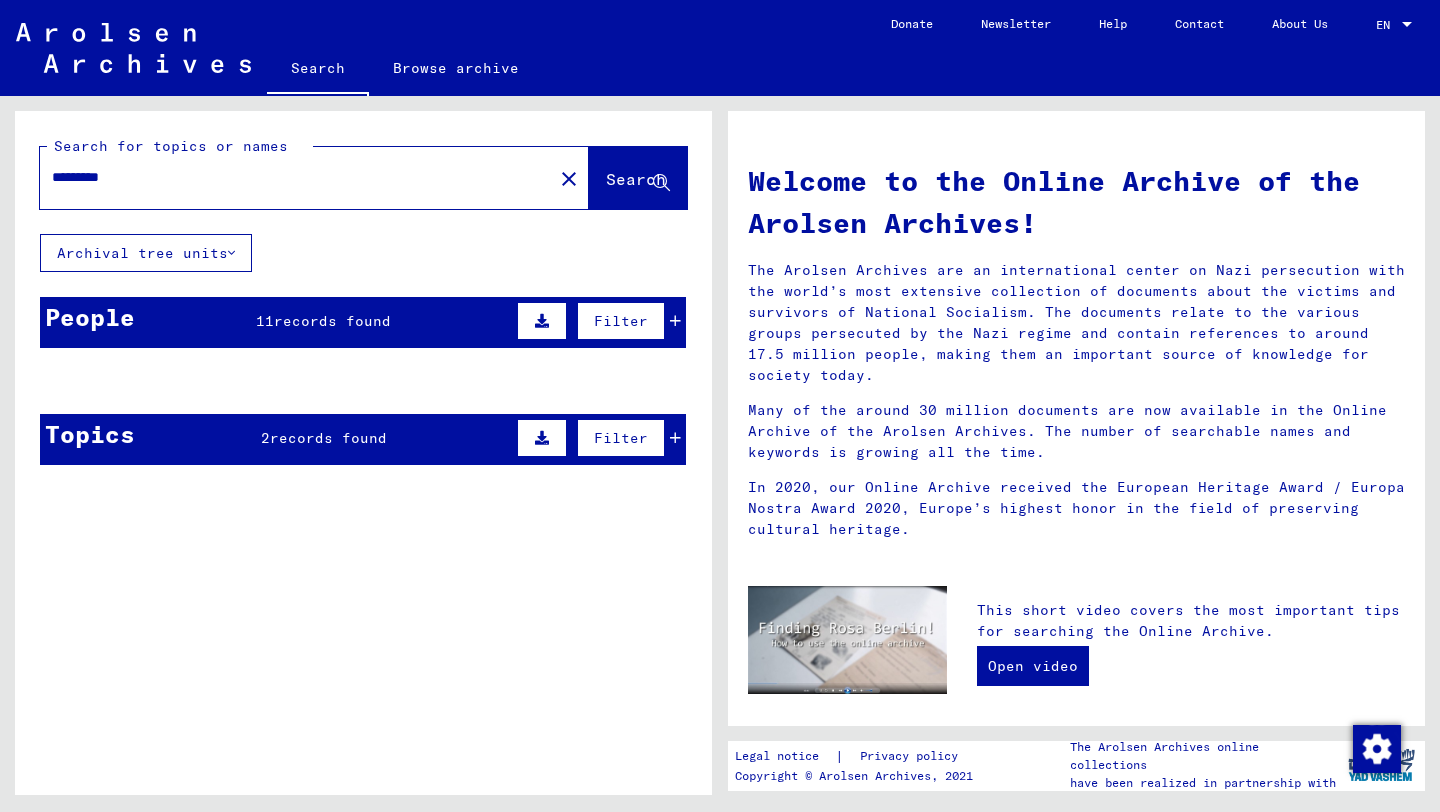 click at bounding box center (675, 321) 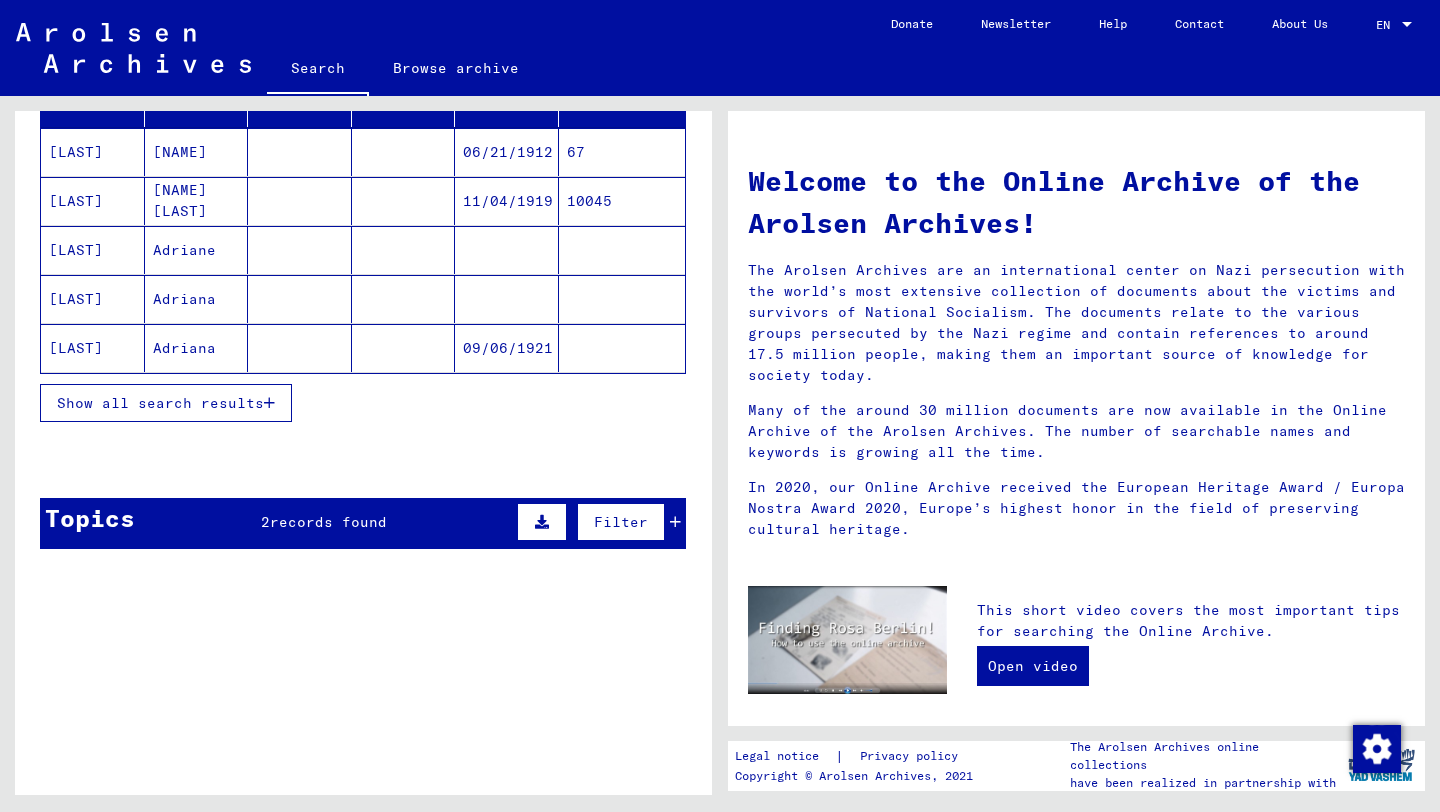 scroll, scrollTop: 294, scrollLeft: 0, axis: vertical 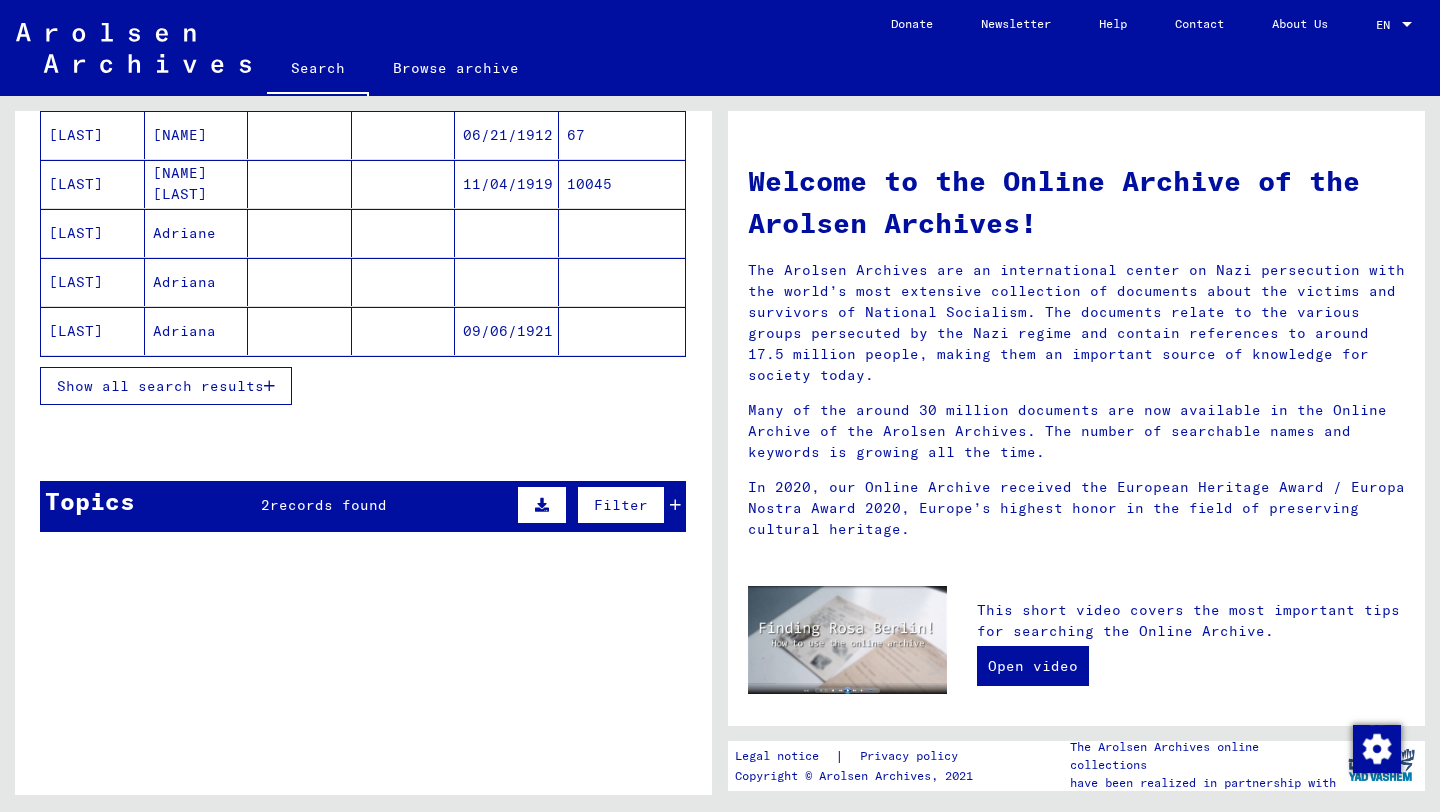 click on "Show all search results" at bounding box center (160, 386) 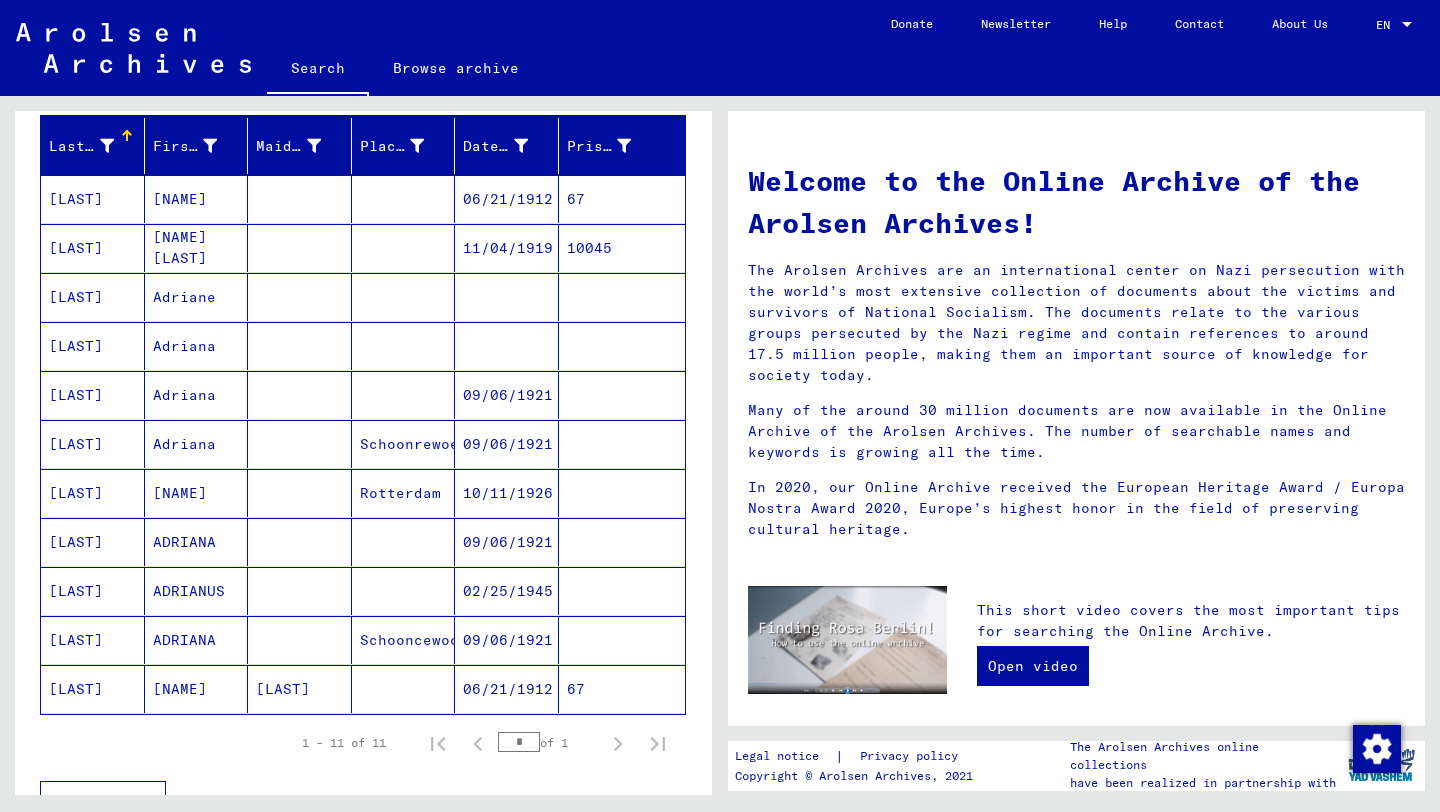 scroll, scrollTop: 216, scrollLeft: 0, axis: vertical 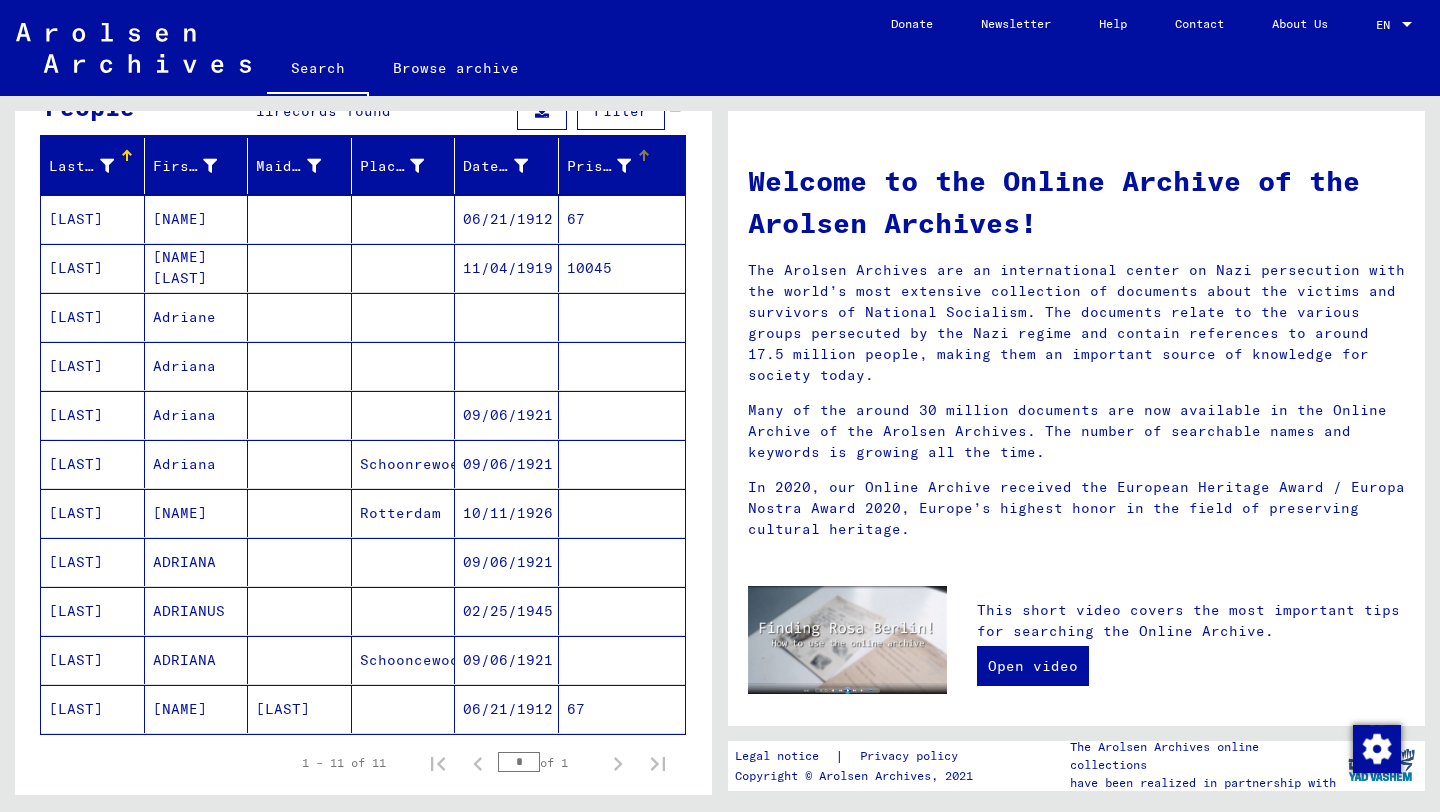 click at bounding box center (624, 166) 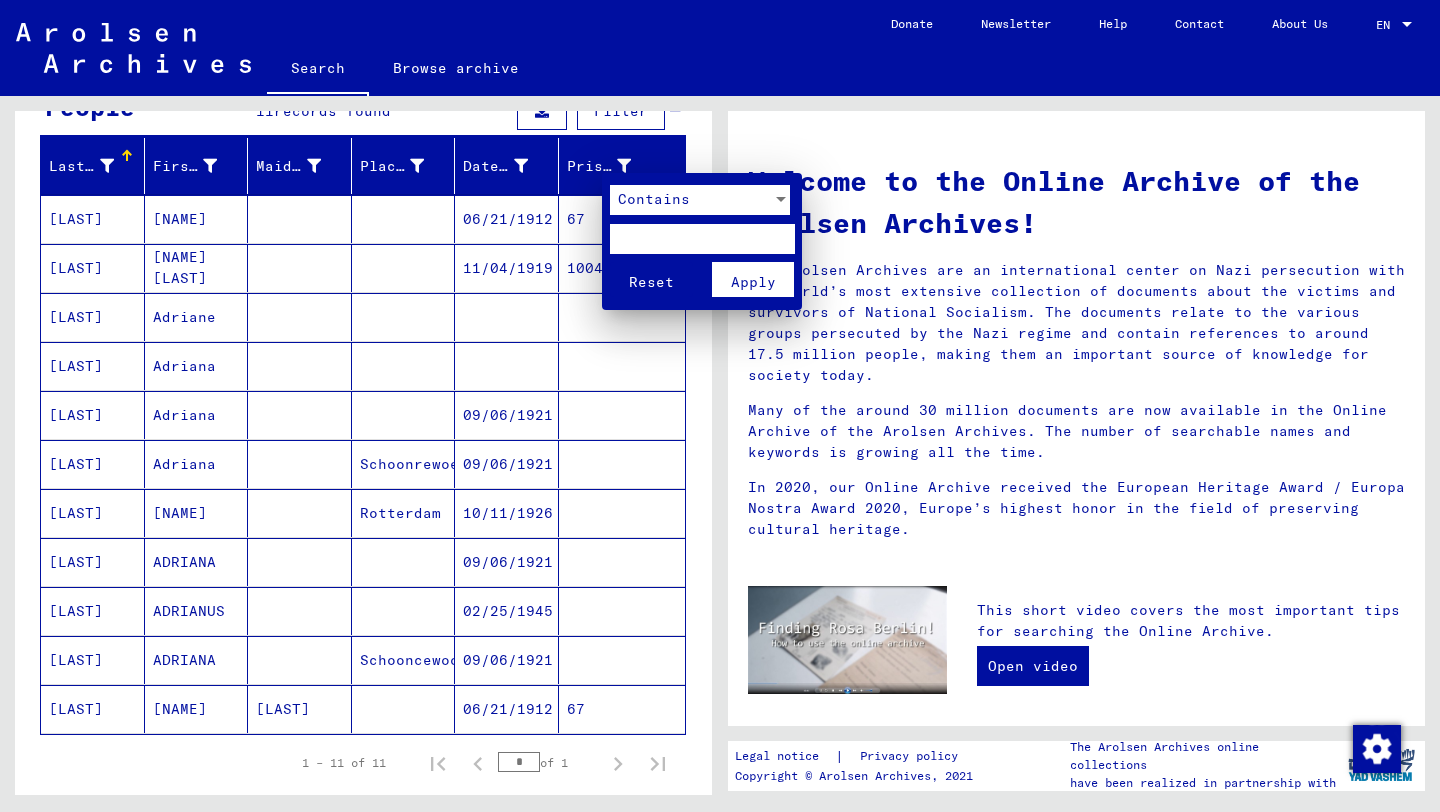 click at bounding box center [720, 406] 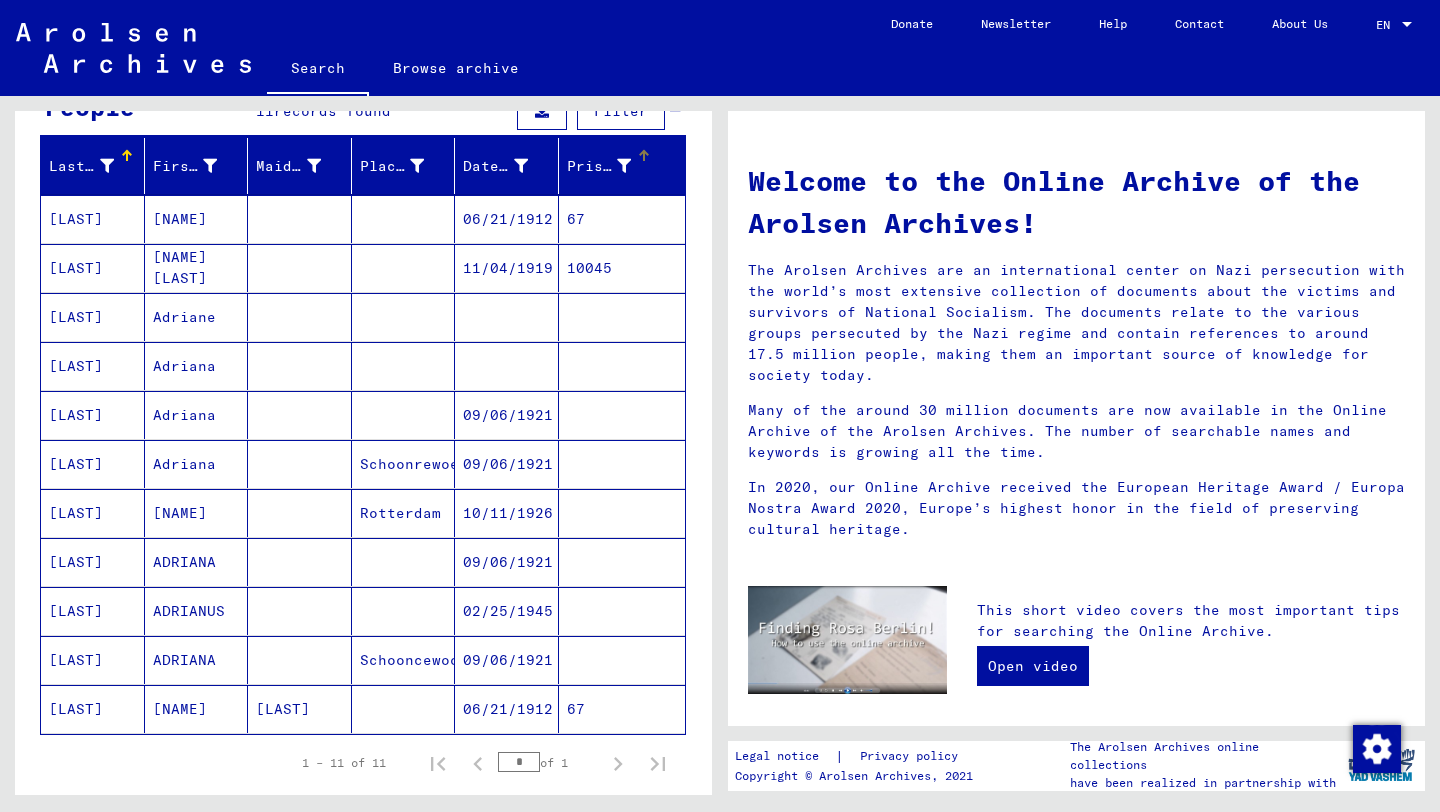 click at bounding box center [644, 156] 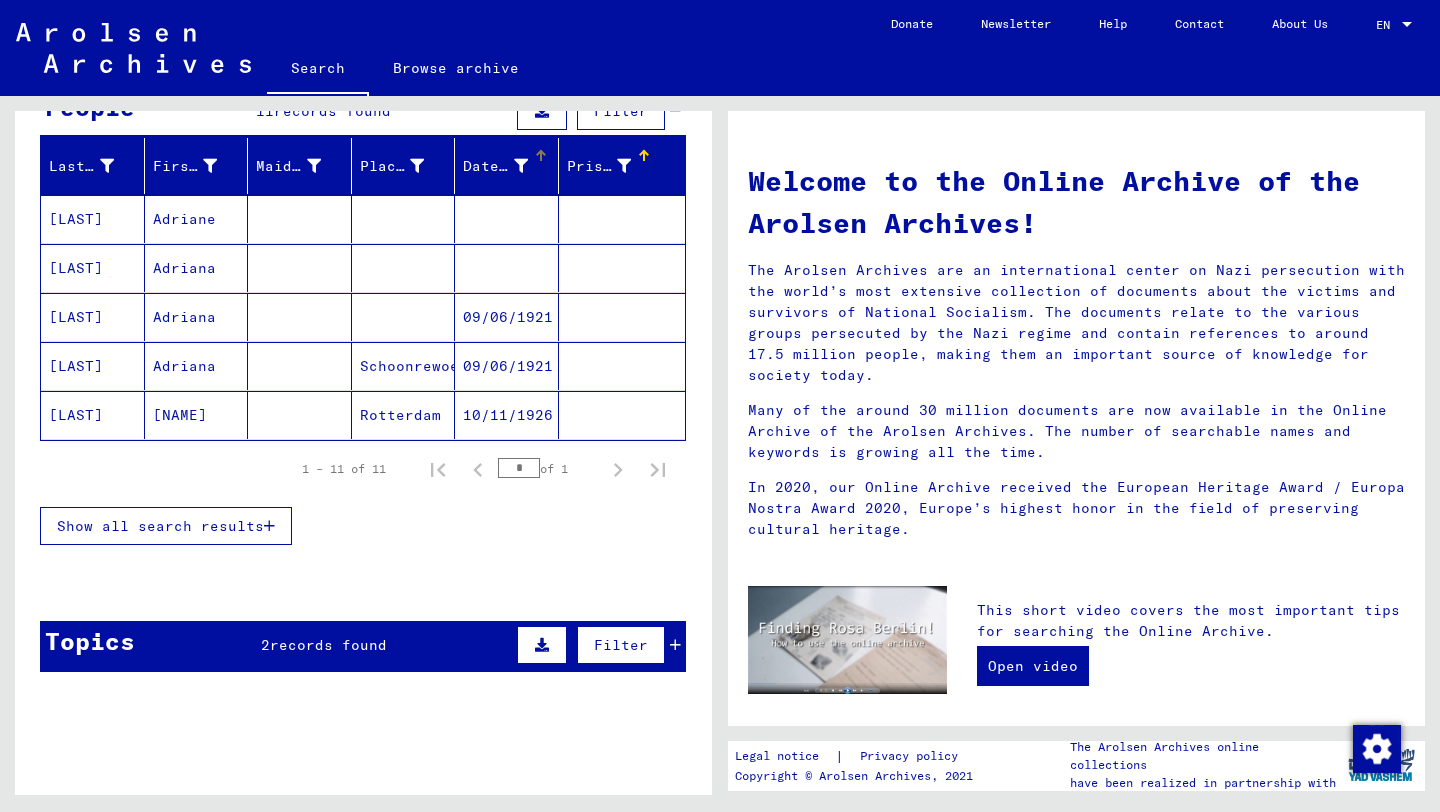 drag, startPoint x: 547, startPoint y: 175, endPoint x: 561, endPoint y: 184, distance: 16.643316 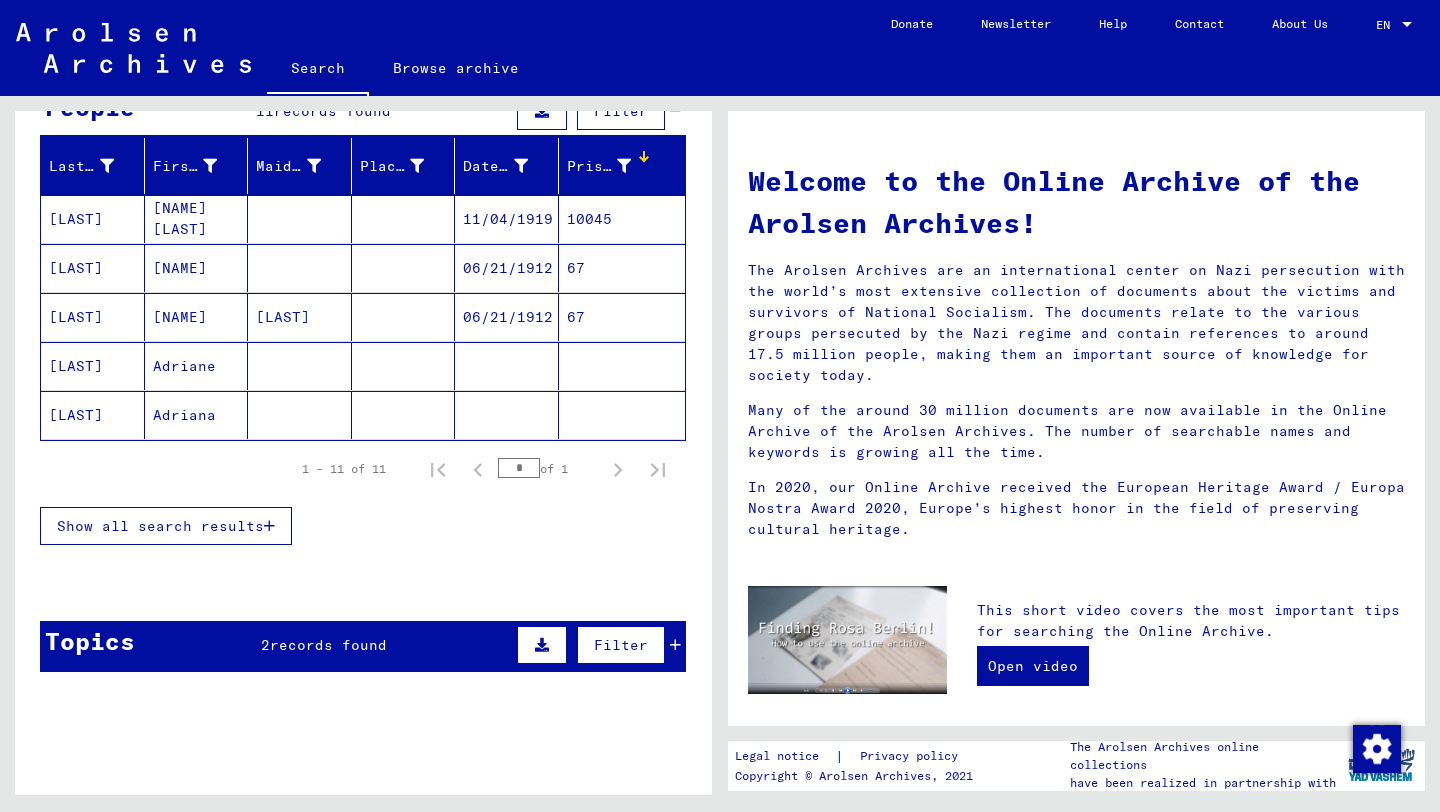 click on "10045" at bounding box center (622, 268) 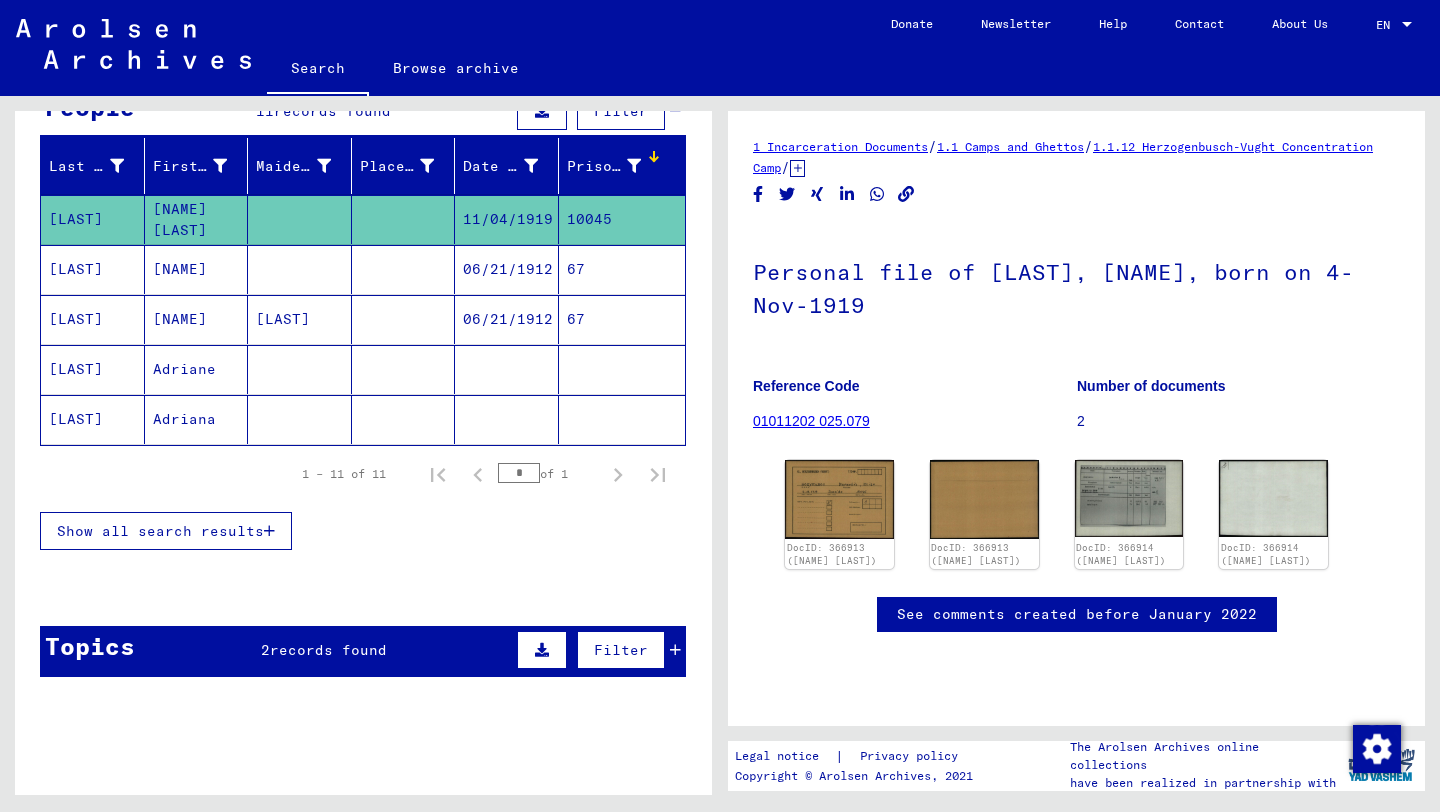 scroll, scrollTop: 238, scrollLeft: 0, axis: vertical 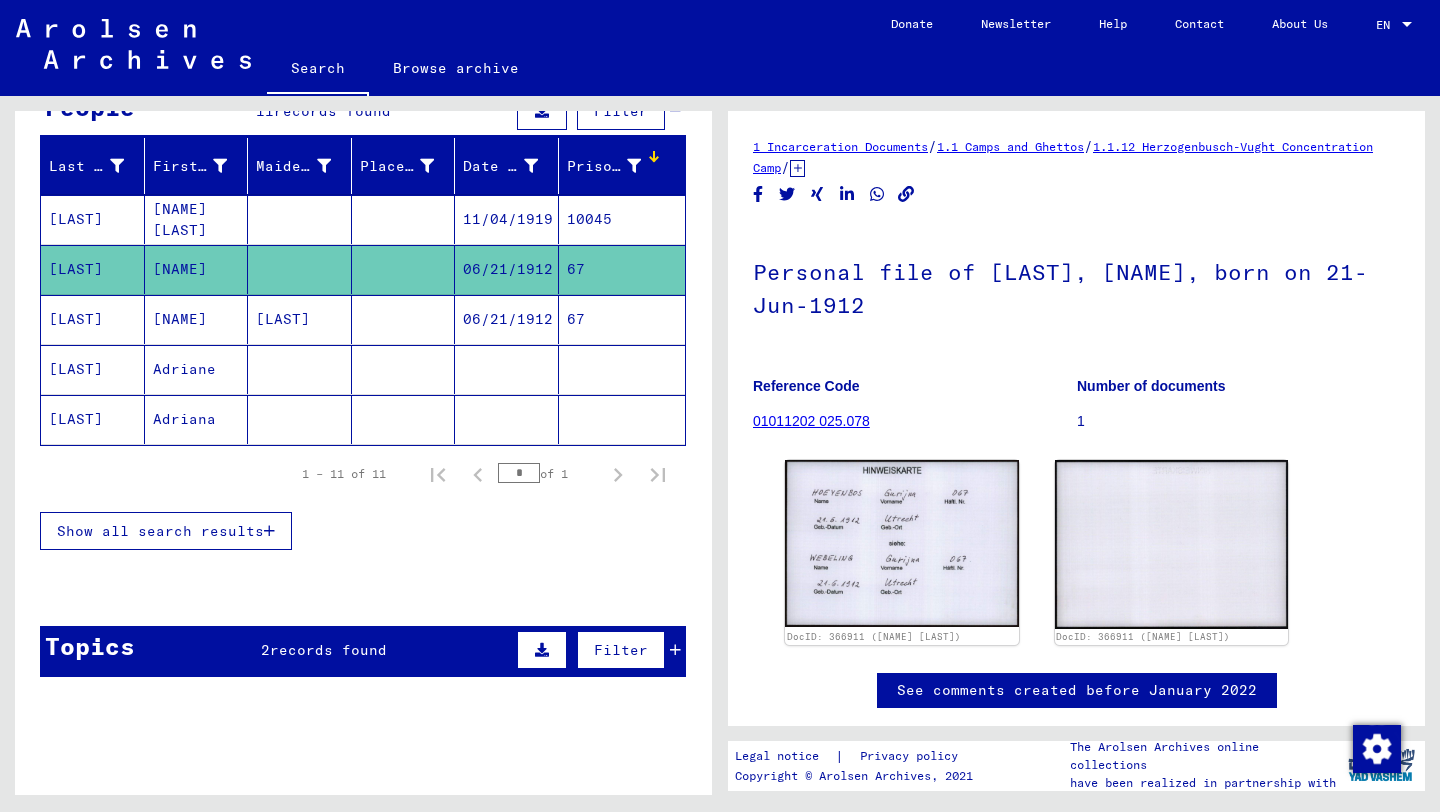 click on "06/21/1912" at bounding box center (507, 369) 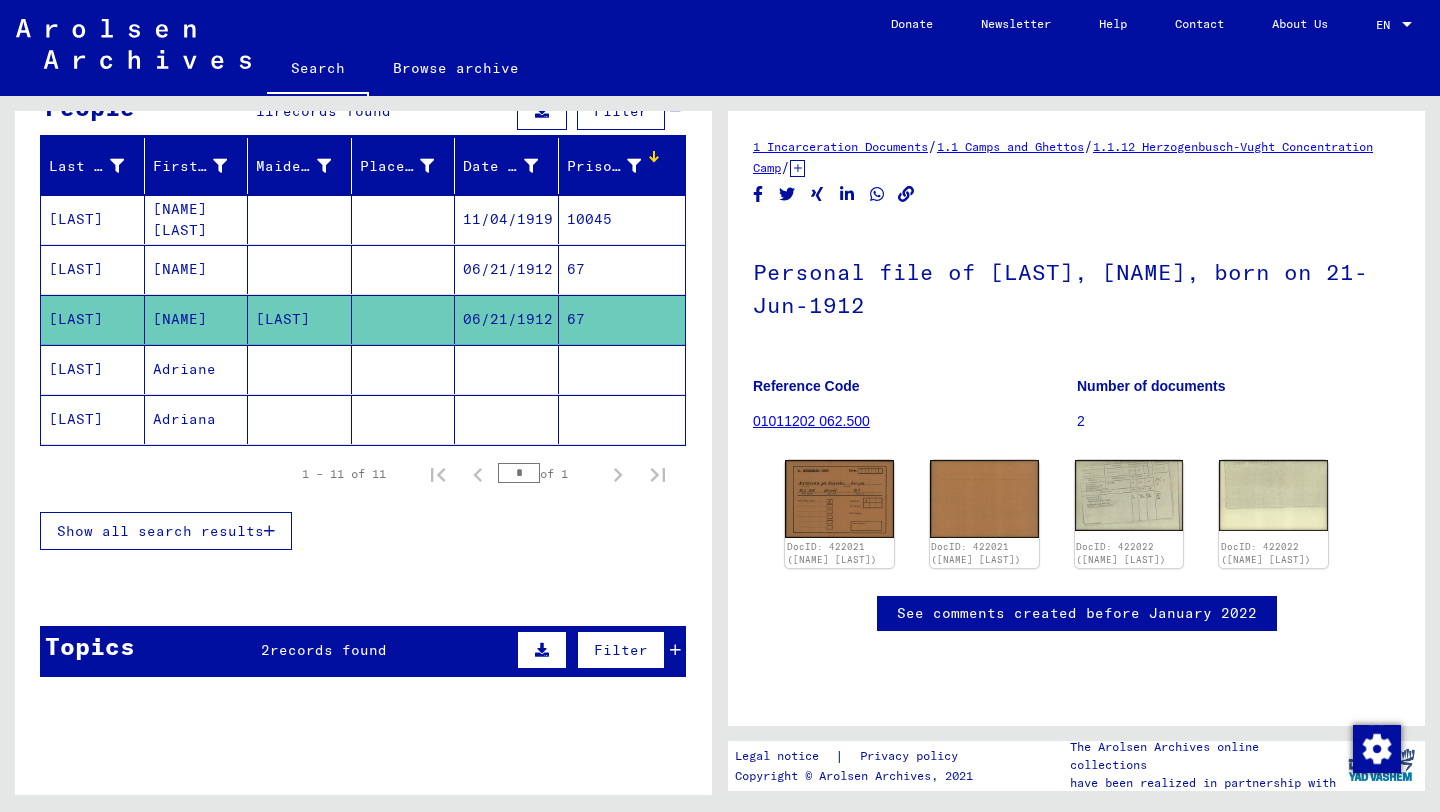 scroll, scrollTop: 0, scrollLeft: 0, axis: both 